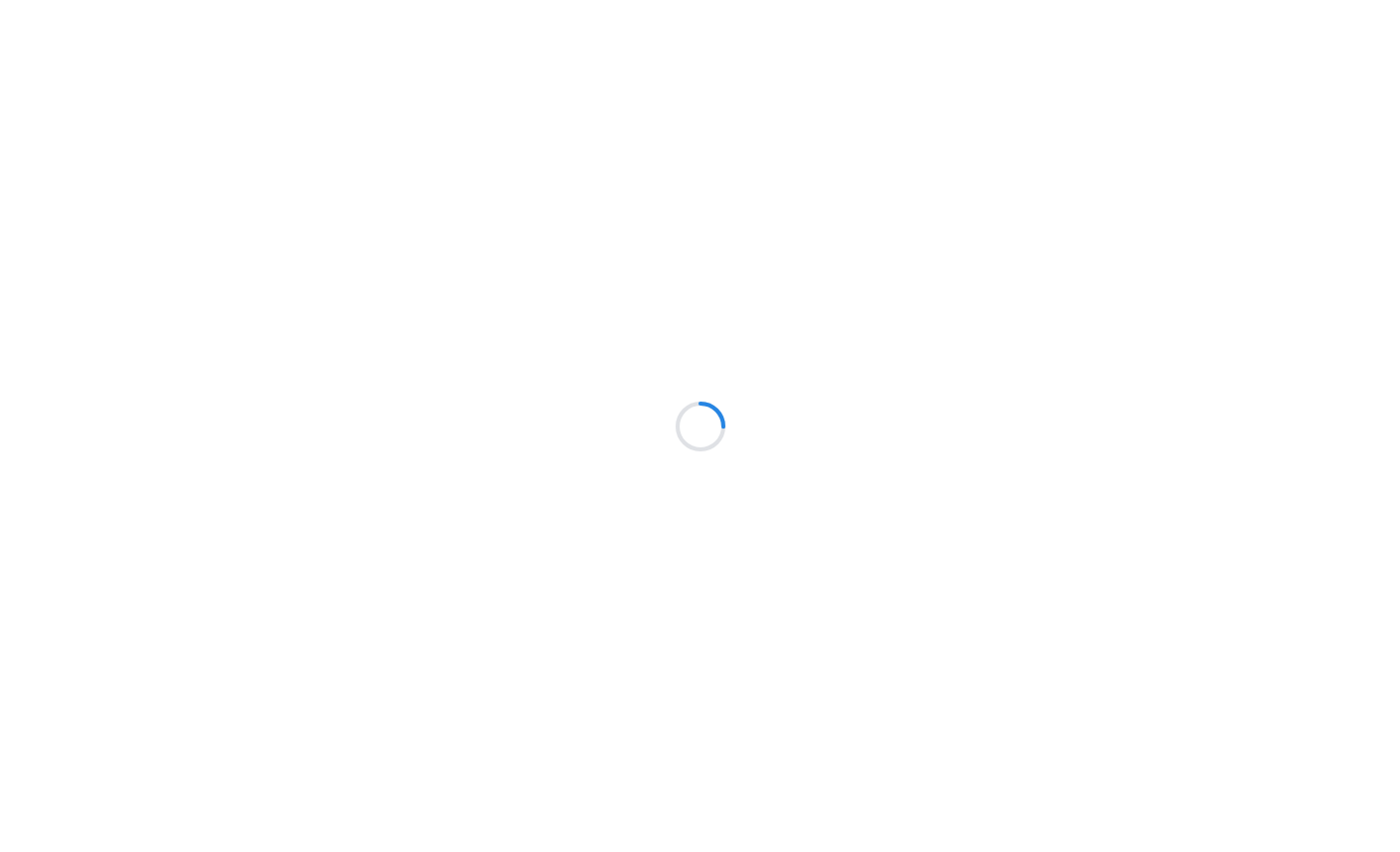 scroll, scrollTop: 0, scrollLeft: 0, axis: both 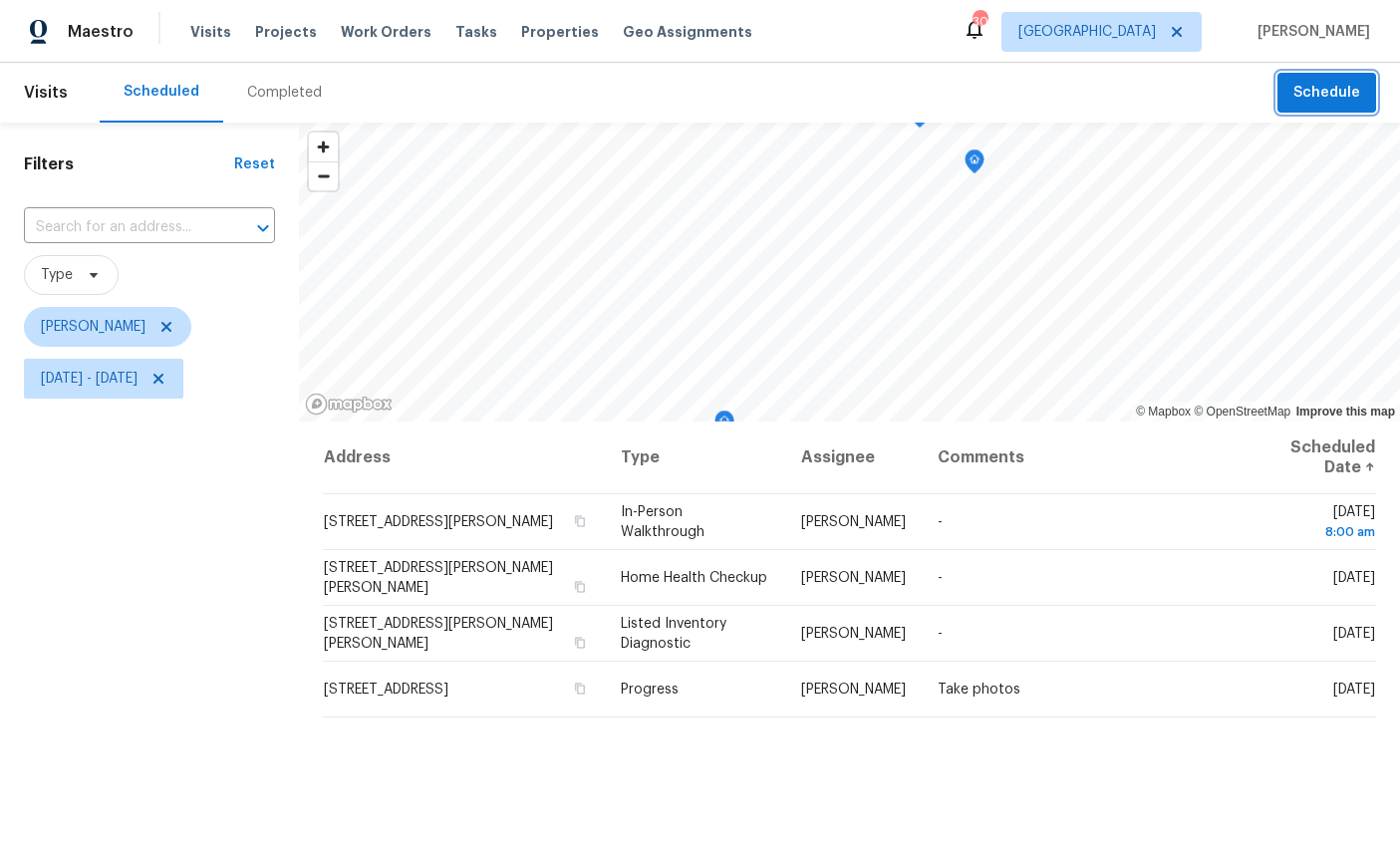 click on "Schedule" at bounding box center [1326, 93] 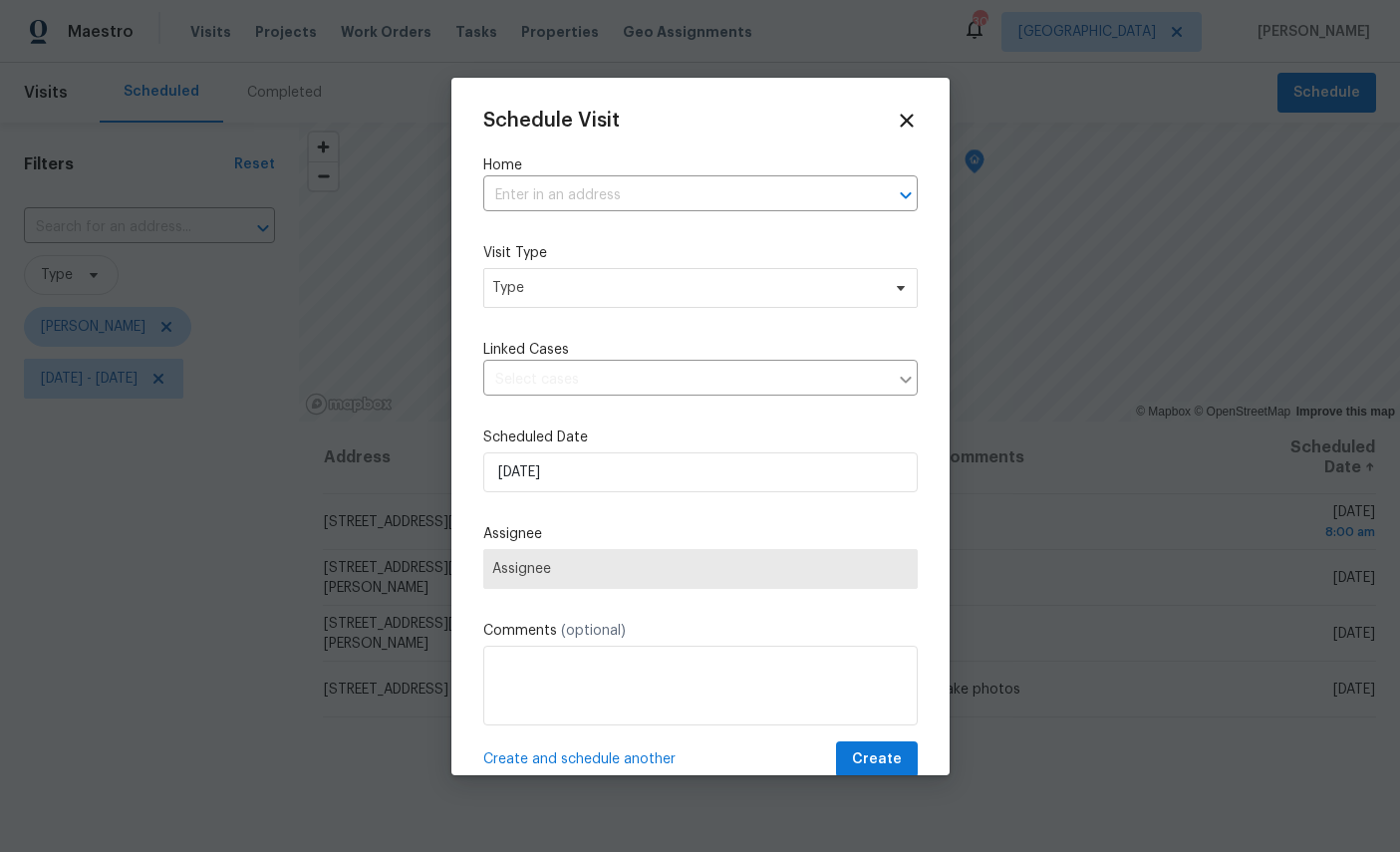 click at bounding box center (673, 195) 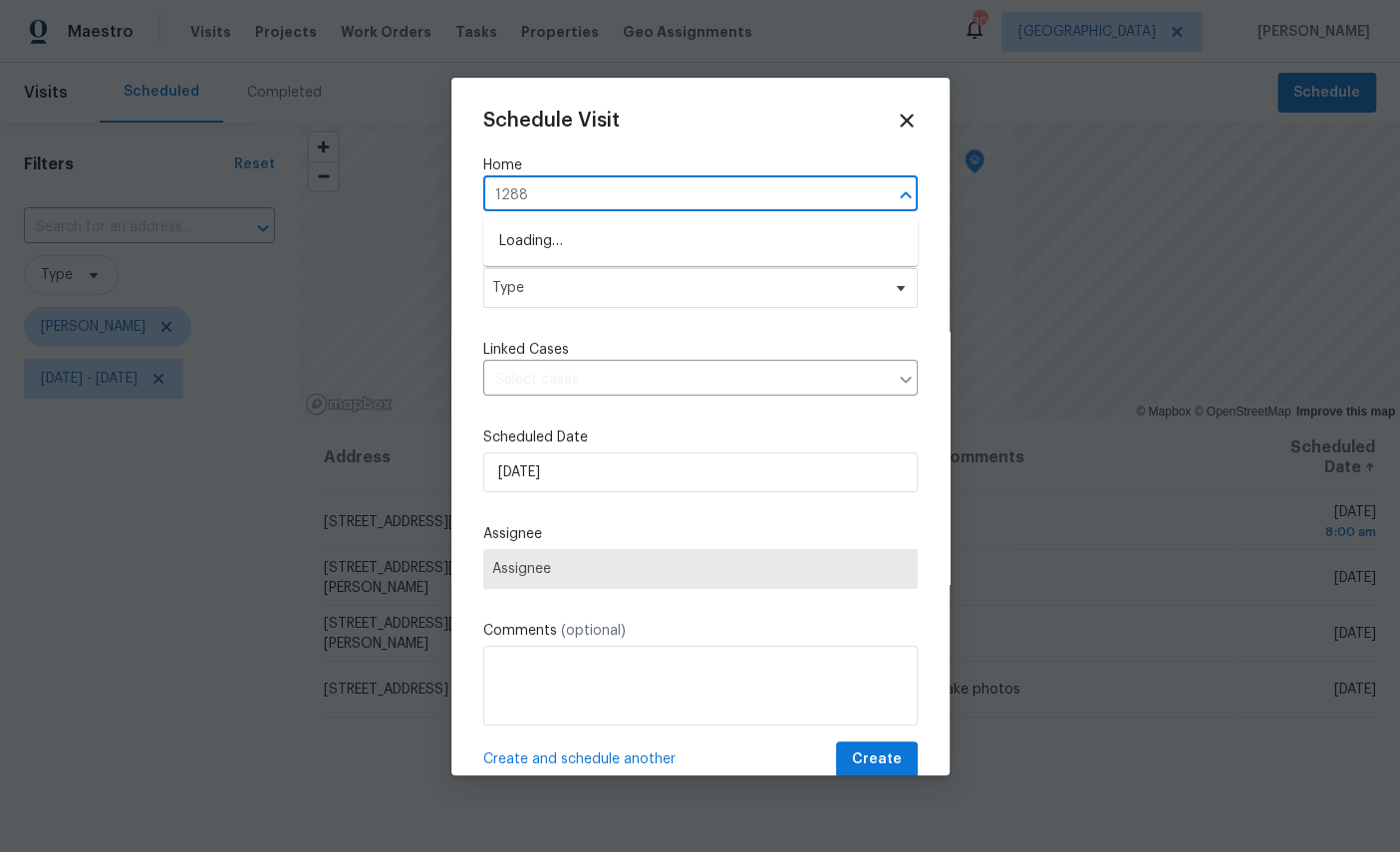 type on "12882" 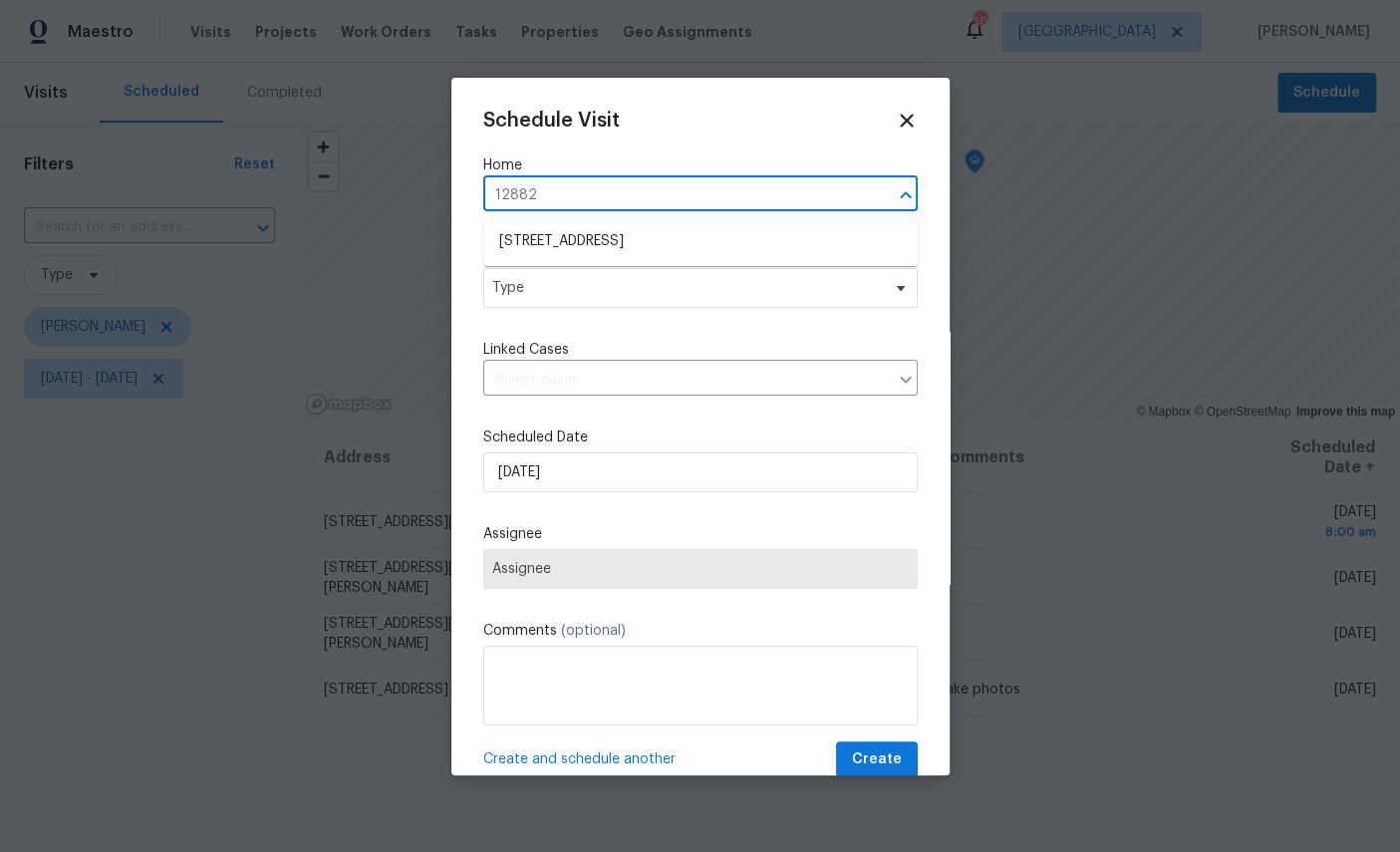 click on "[STREET_ADDRESS]" at bounding box center (700, 241) 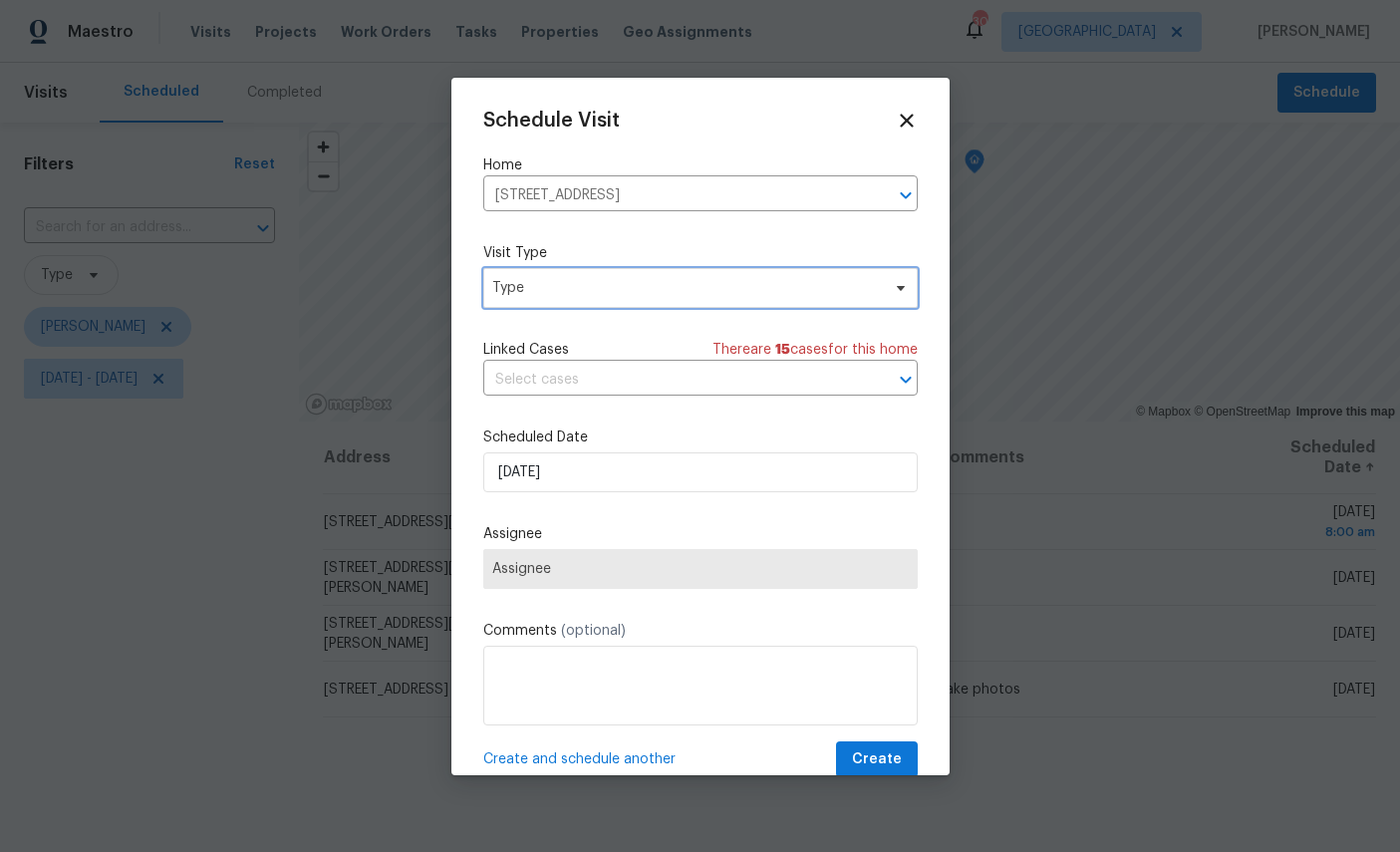 click on "Type" at bounding box center (686, 288) 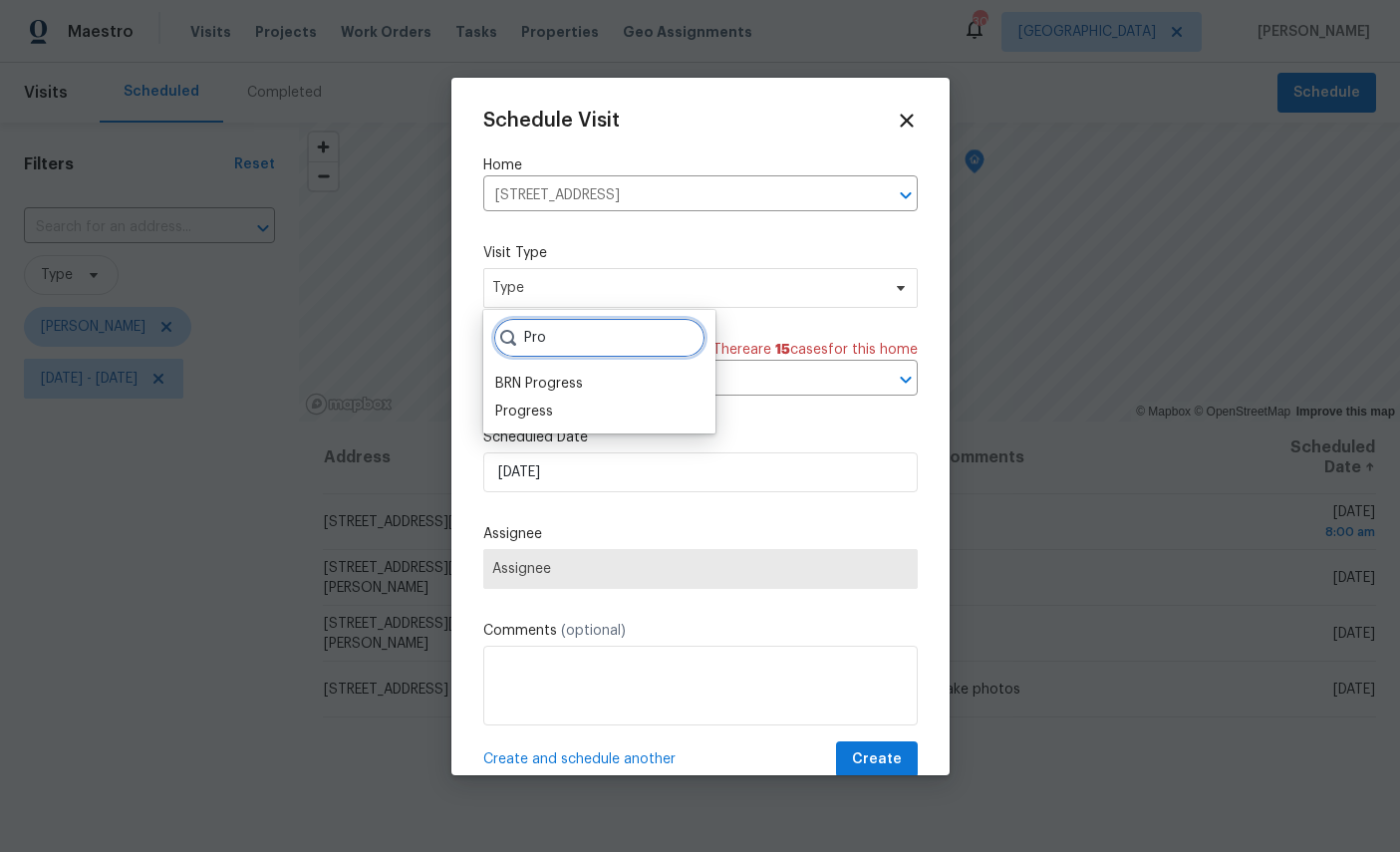 type on "Pro" 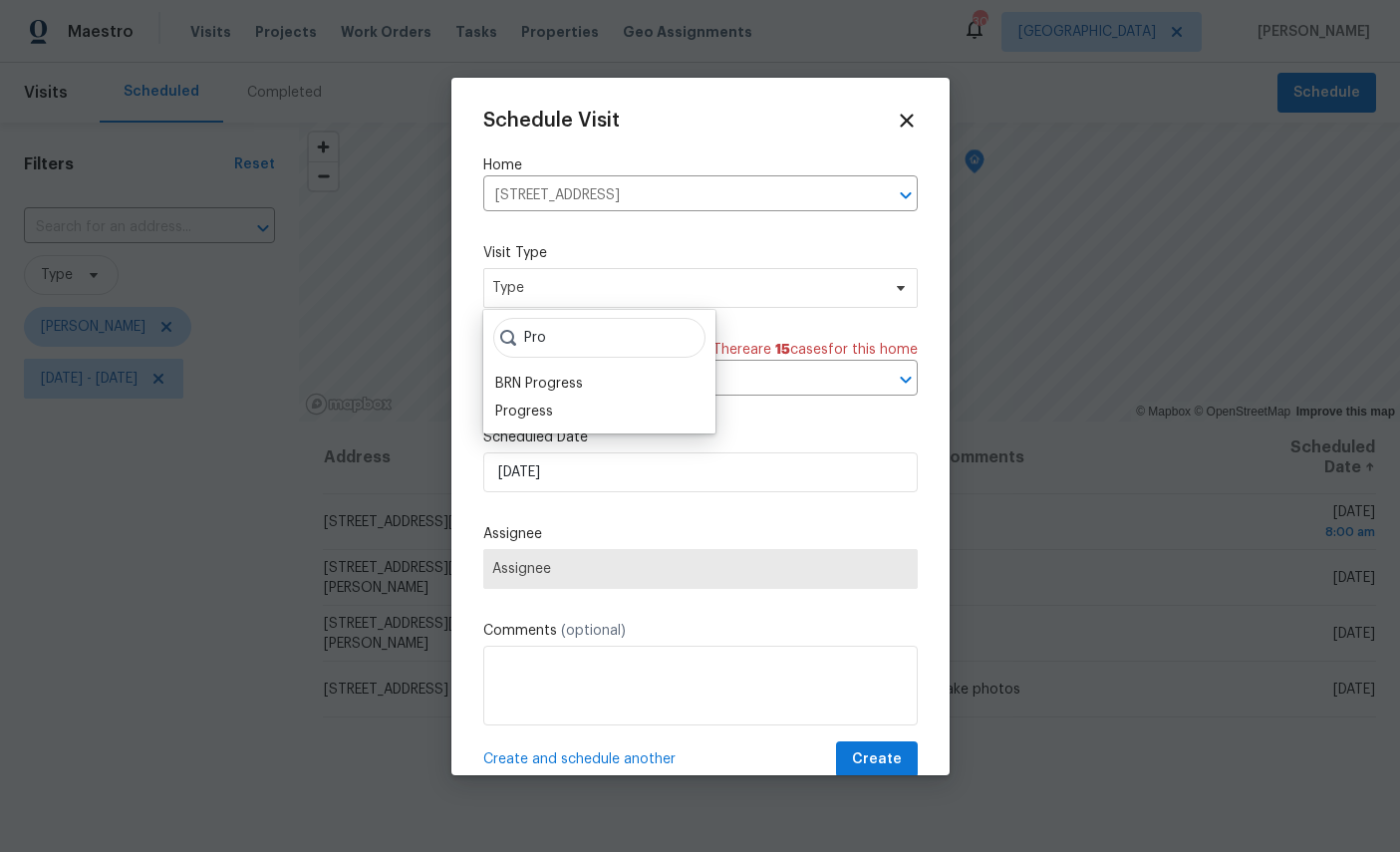 click on "BRN Progress" at bounding box center (539, 384) 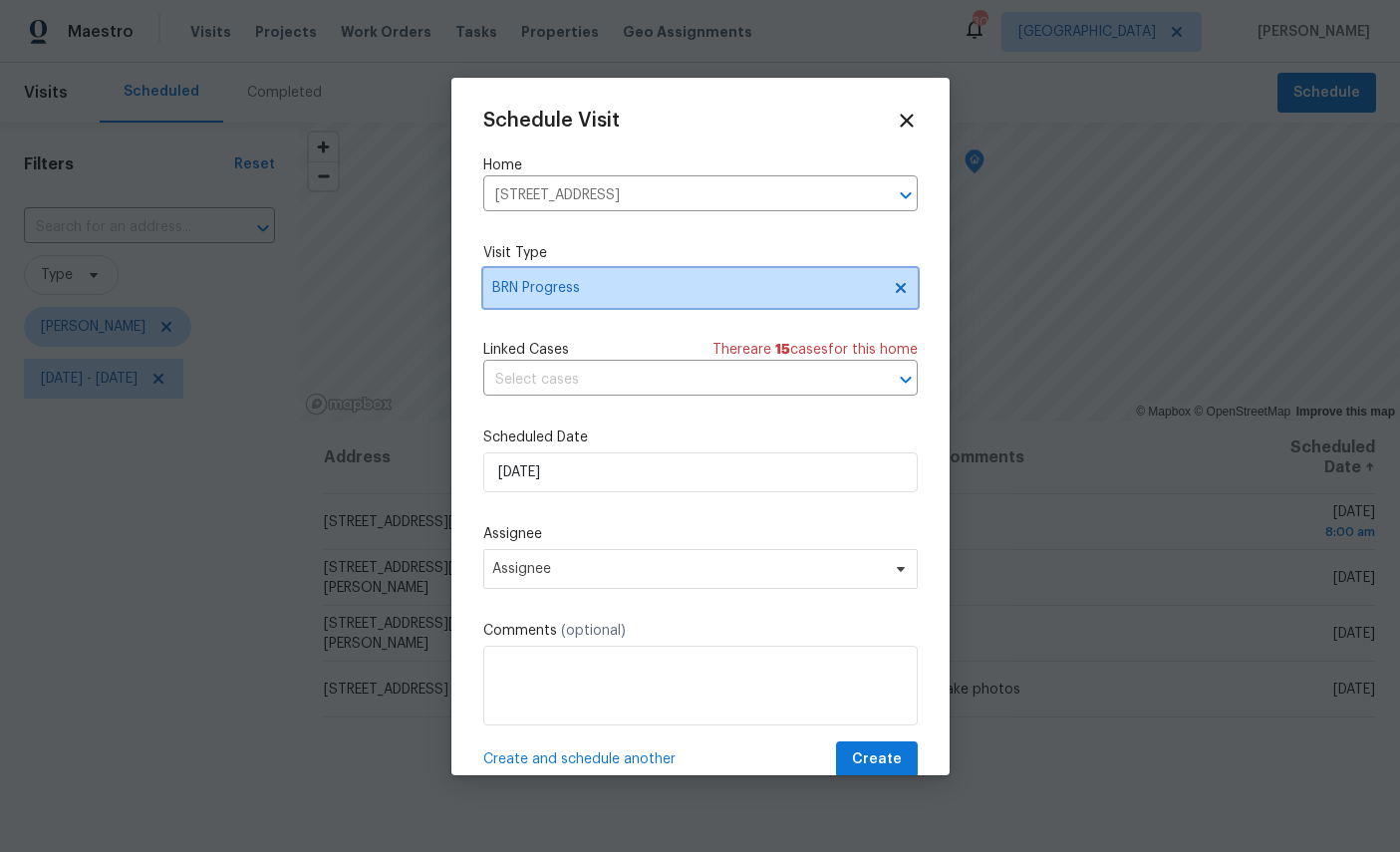 click 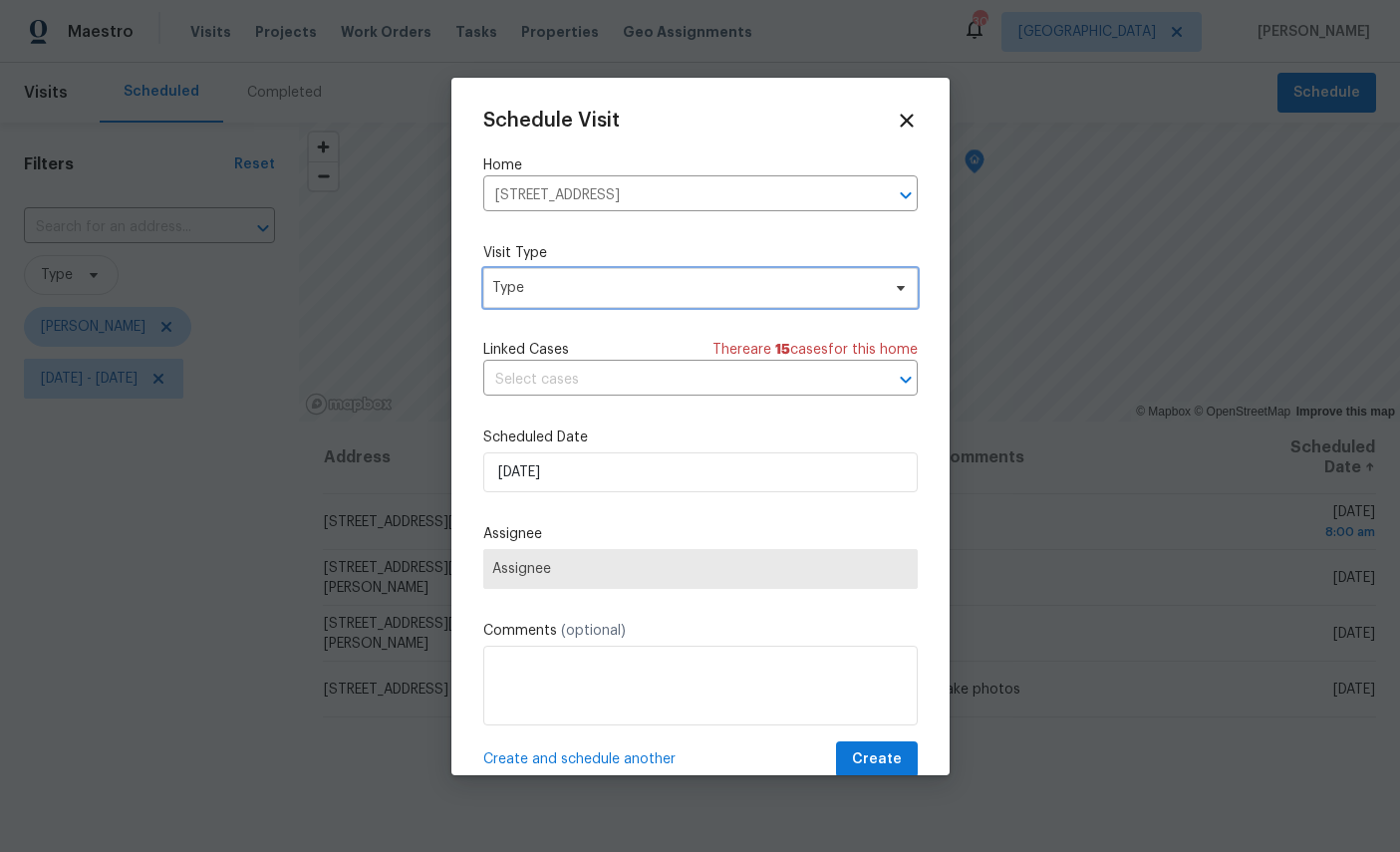 click on "Type" at bounding box center (686, 288) 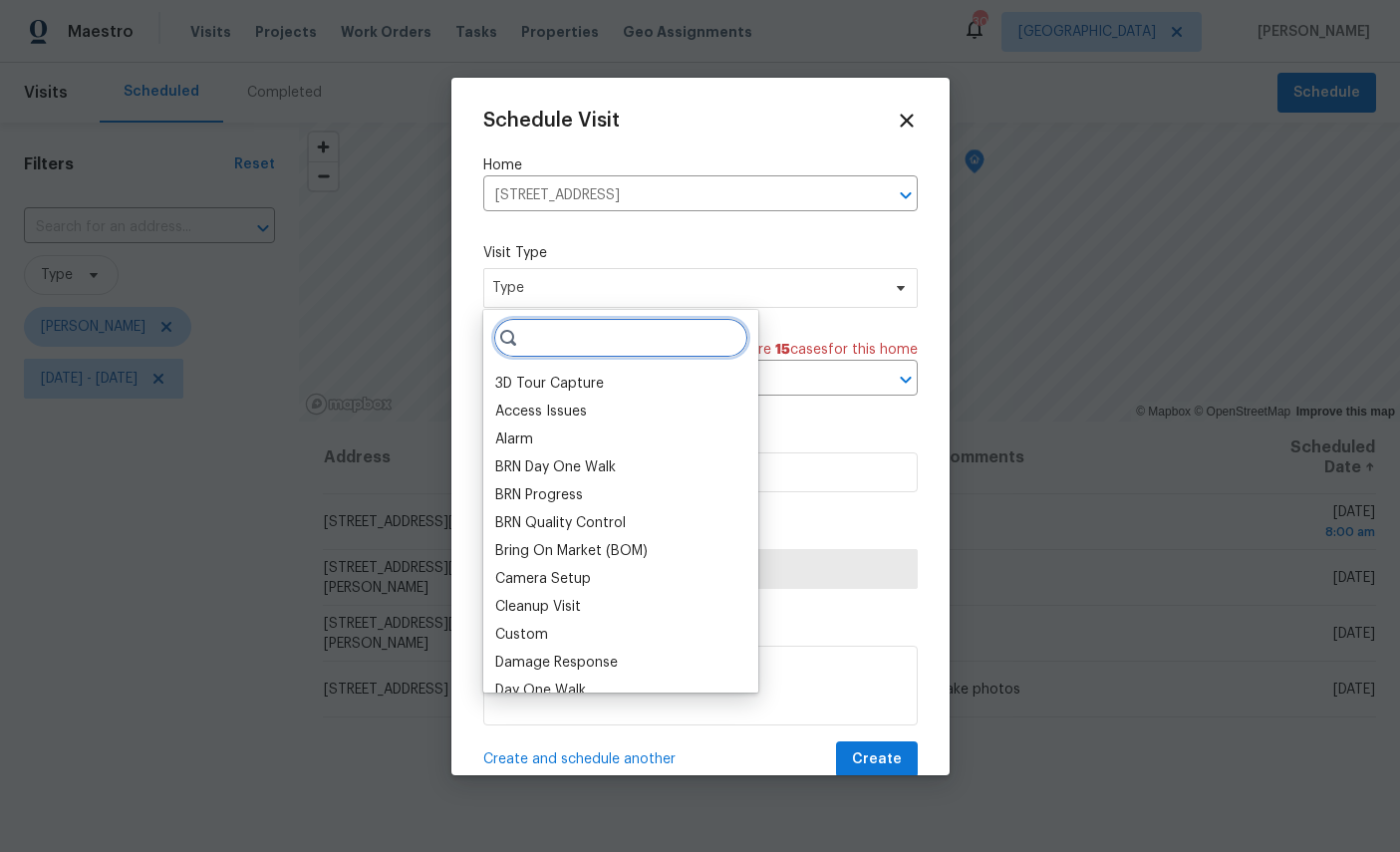 click at bounding box center (621, 338) 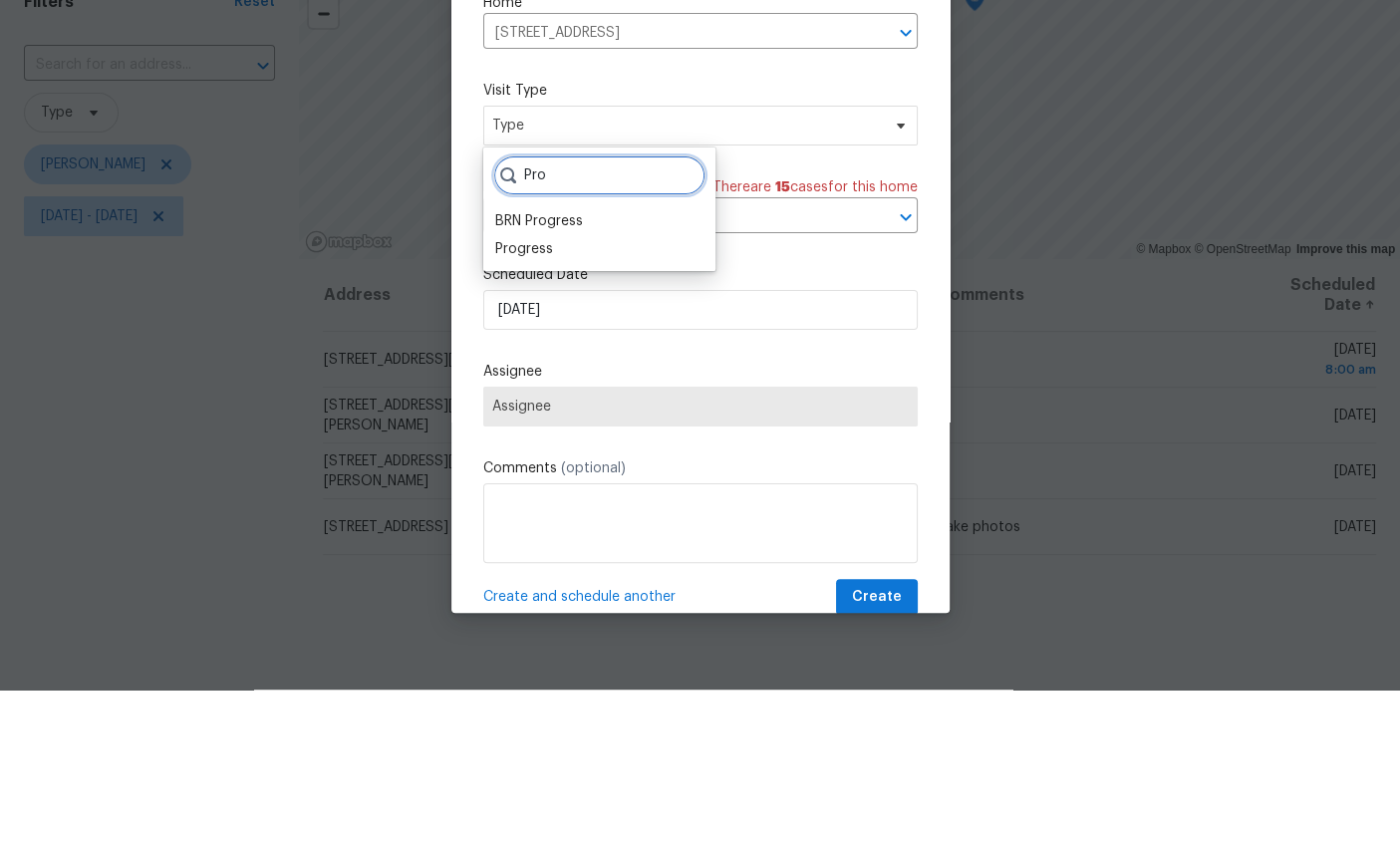 type on "Pro" 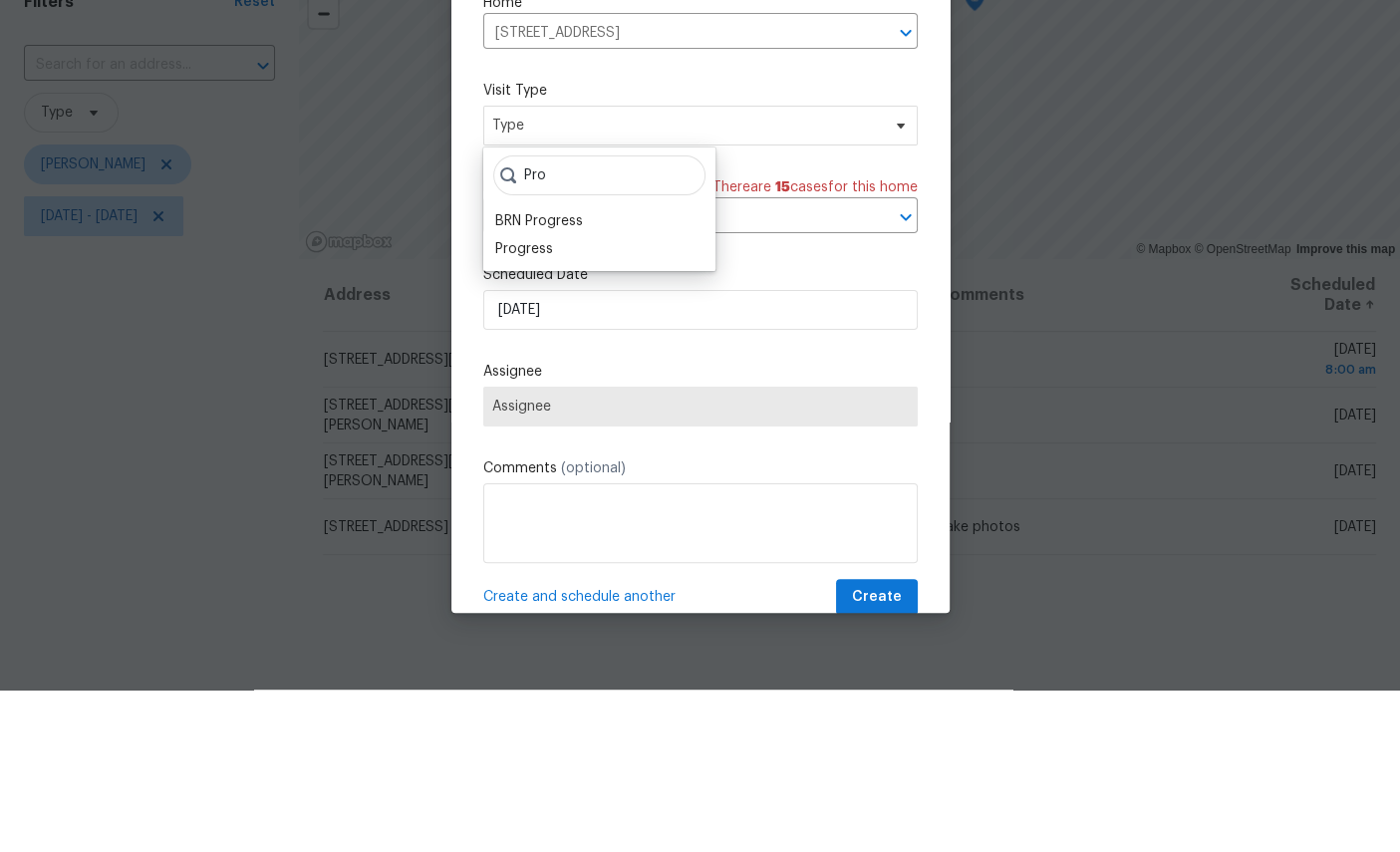 click on "Progress" at bounding box center [524, 412] 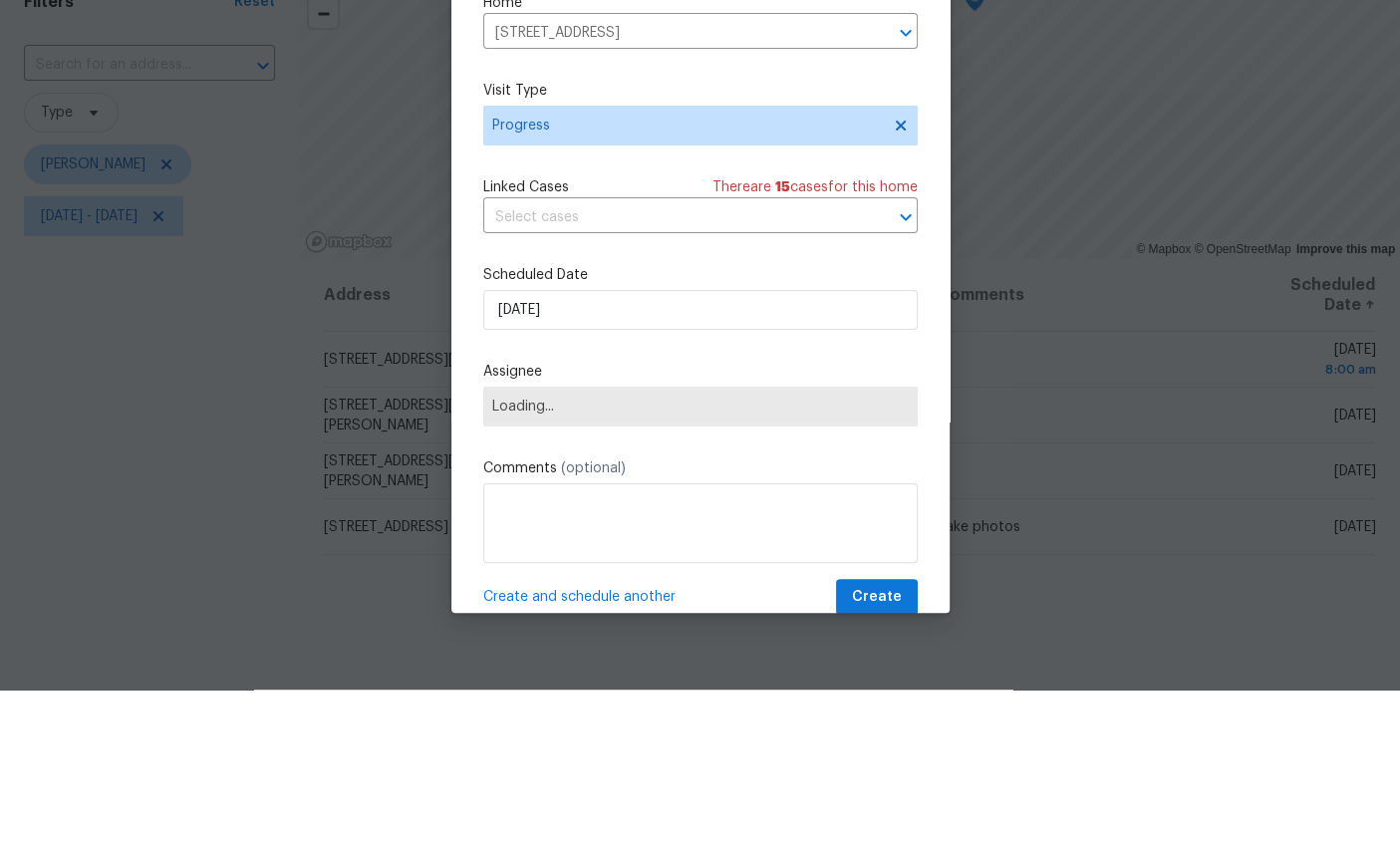 scroll, scrollTop: 75, scrollLeft: 0, axis: vertical 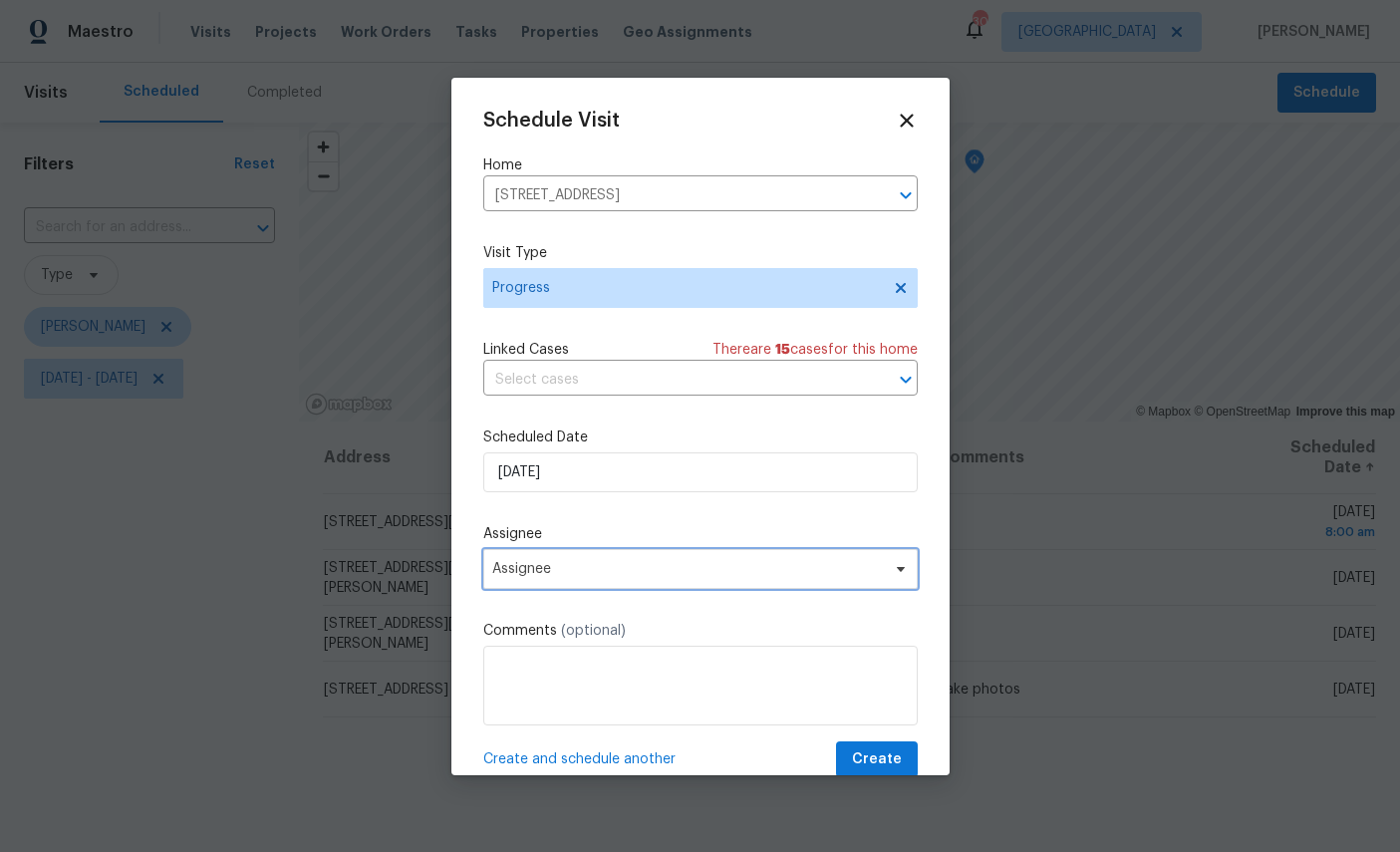 click on "Assignee" at bounding box center [700, 569] 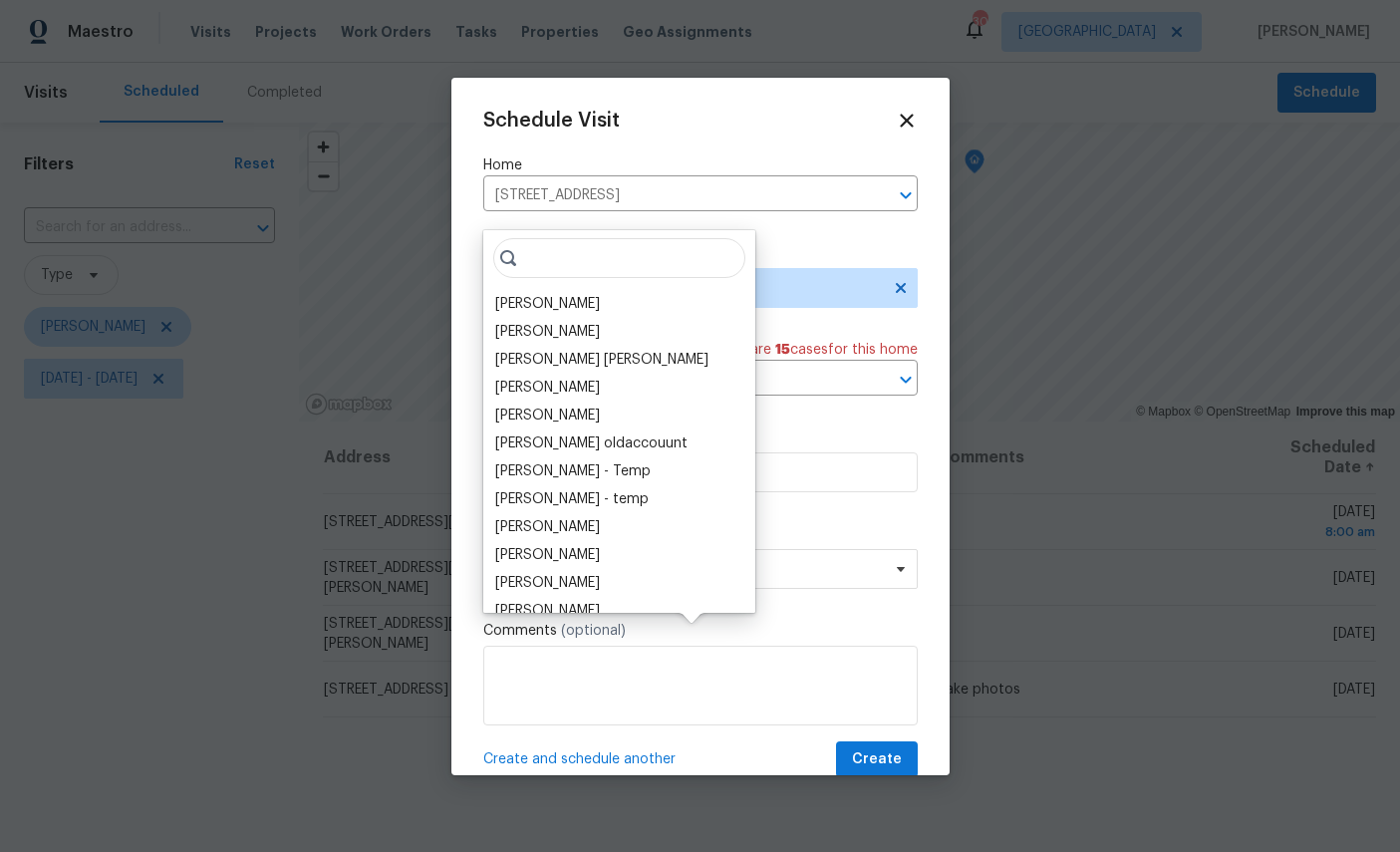 scroll, scrollTop: 75, scrollLeft: 0, axis: vertical 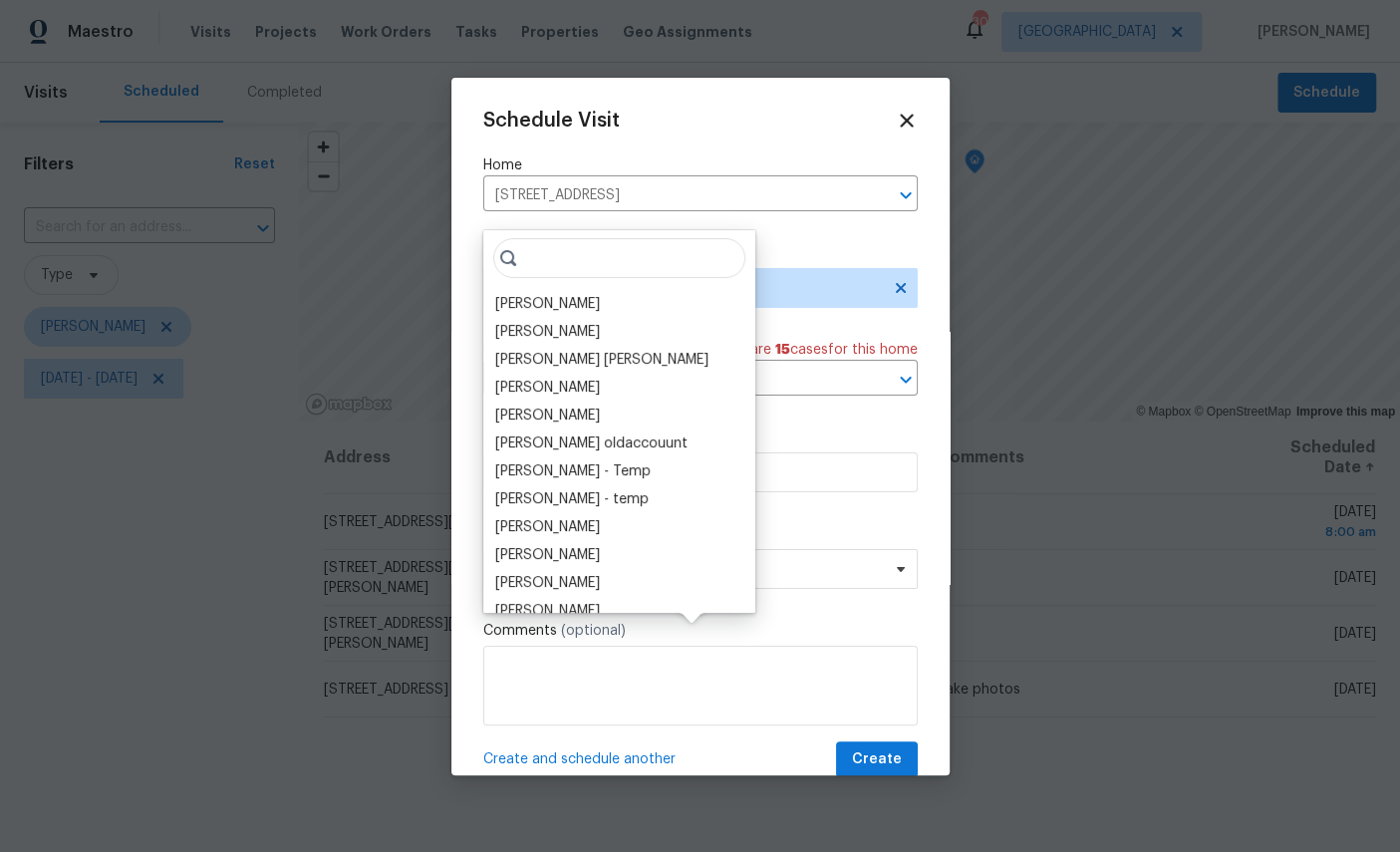 click on "[PERSON_NAME]" at bounding box center [547, 304] 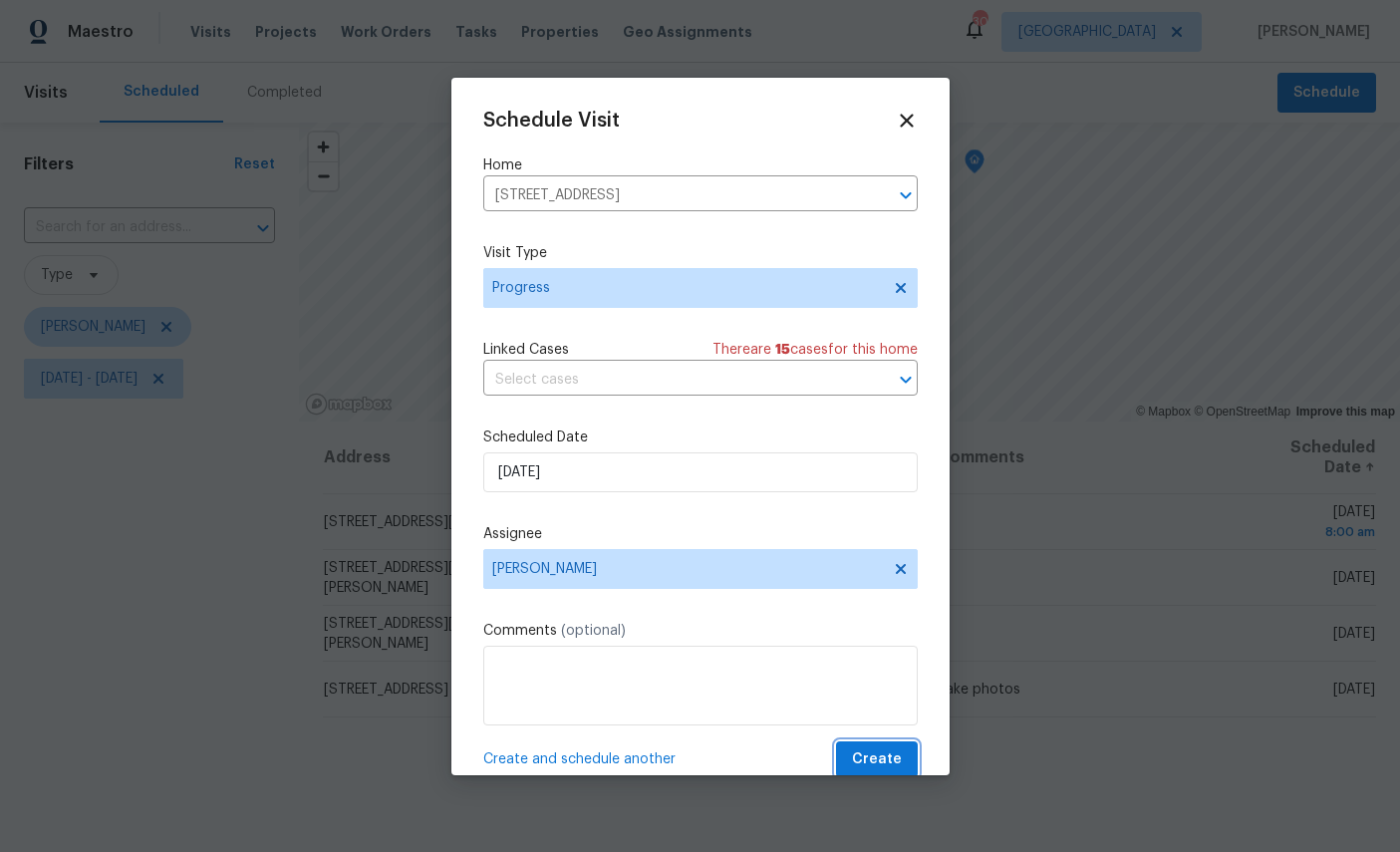 click on "Create" at bounding box center (877, 759) 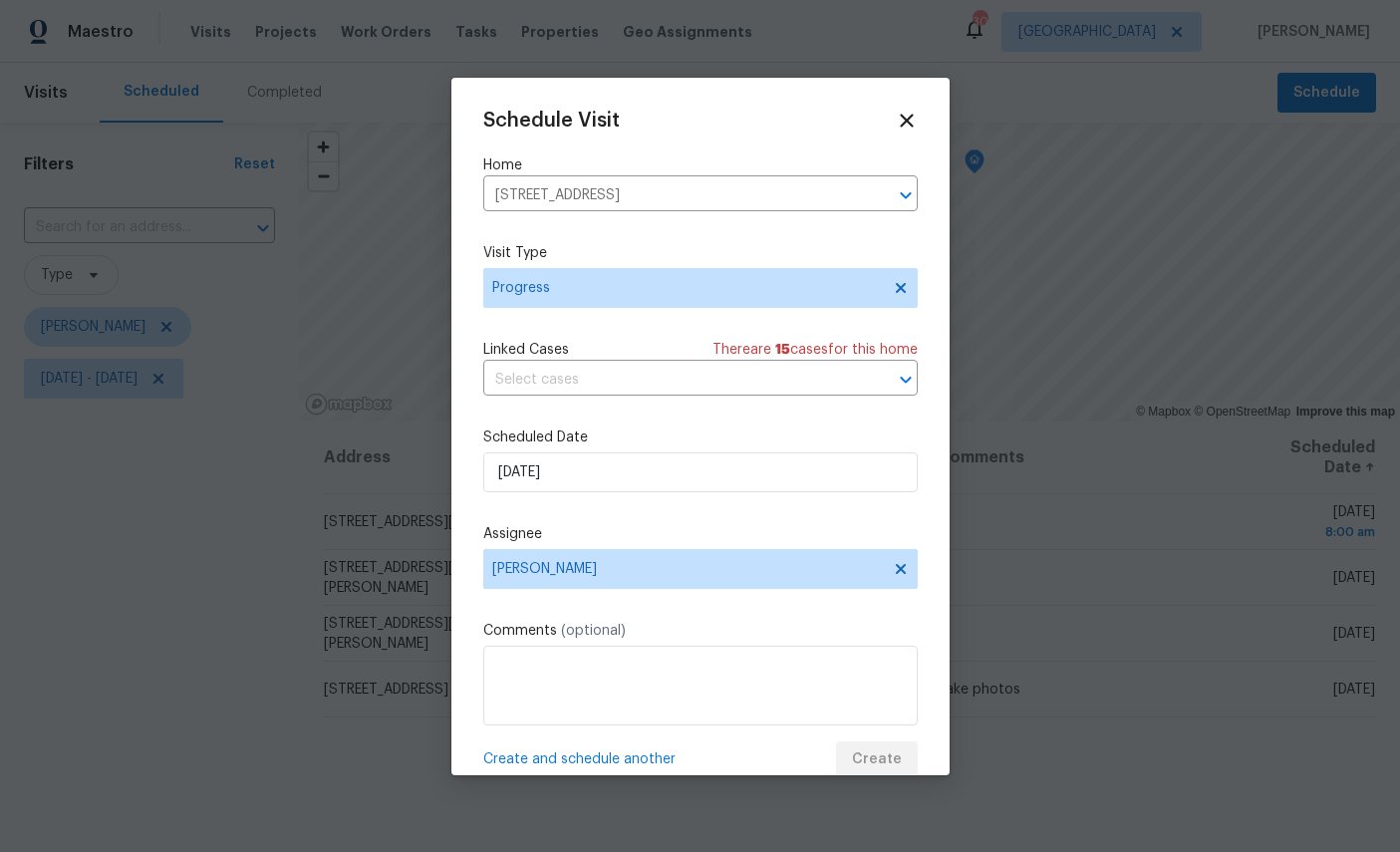scroll, scrollTop: 0, scrollLeft: 0, axis: both 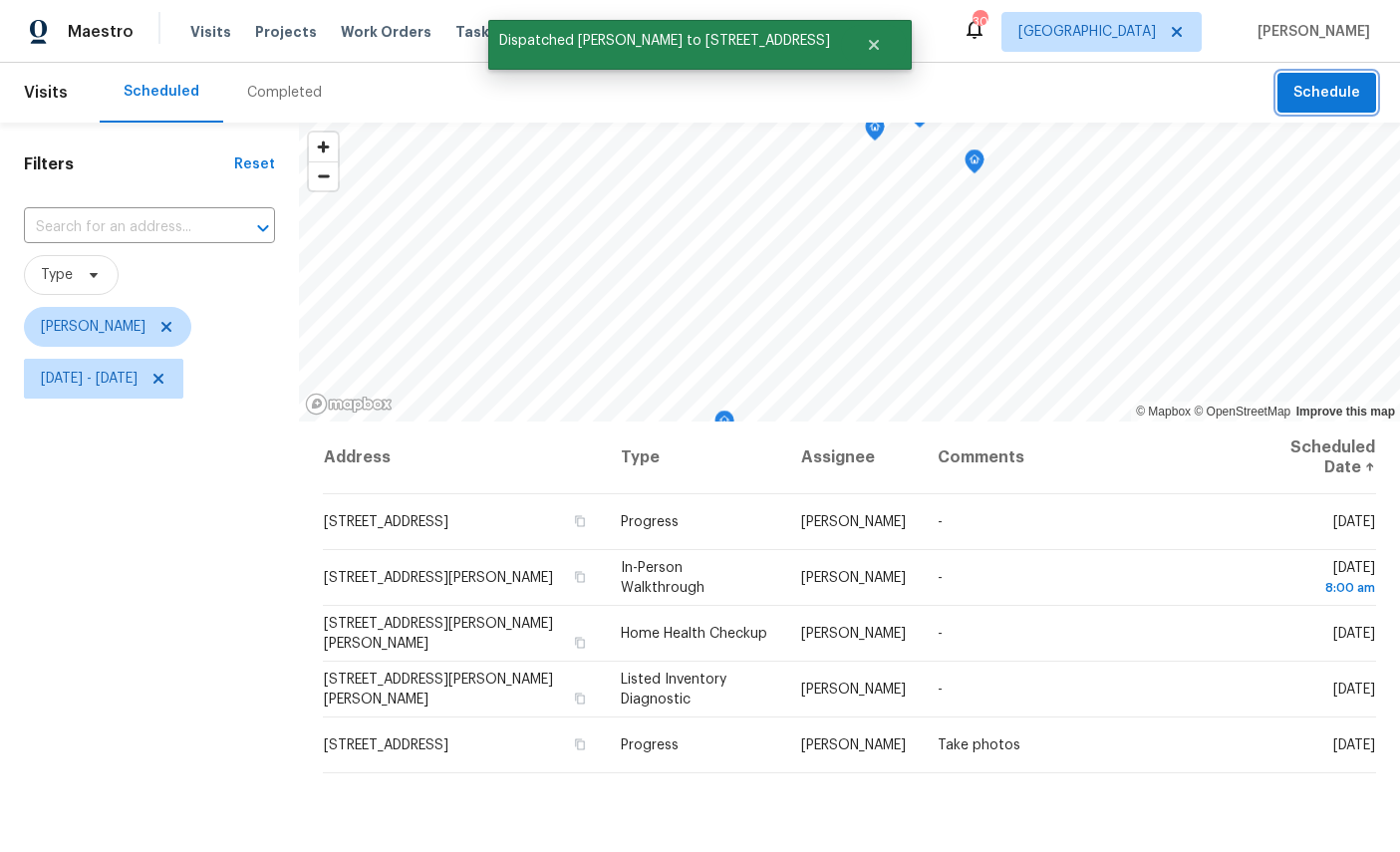 click on "Schedule" at bounding box center (1326, 93) 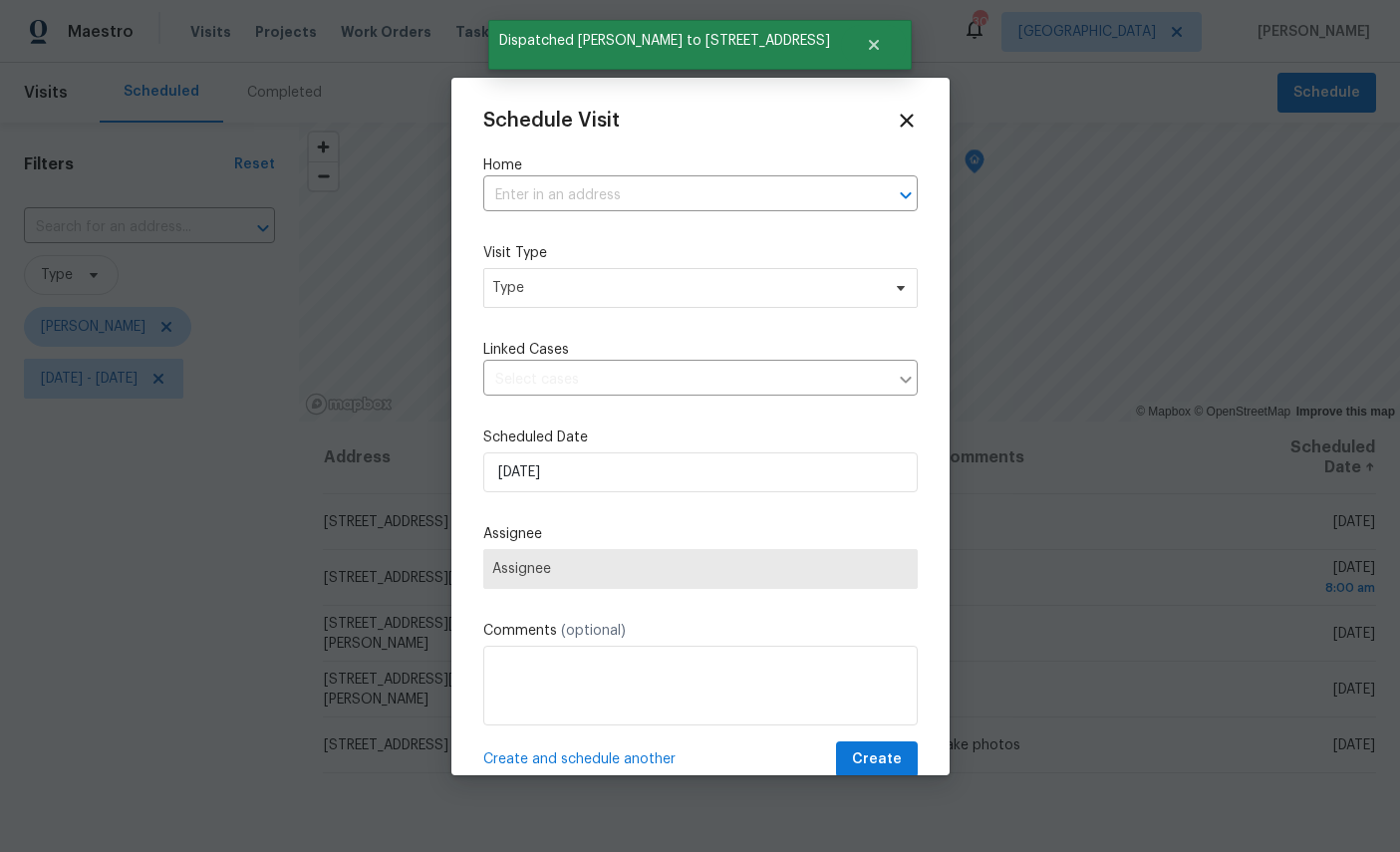 click at bounding box center [673, 195] 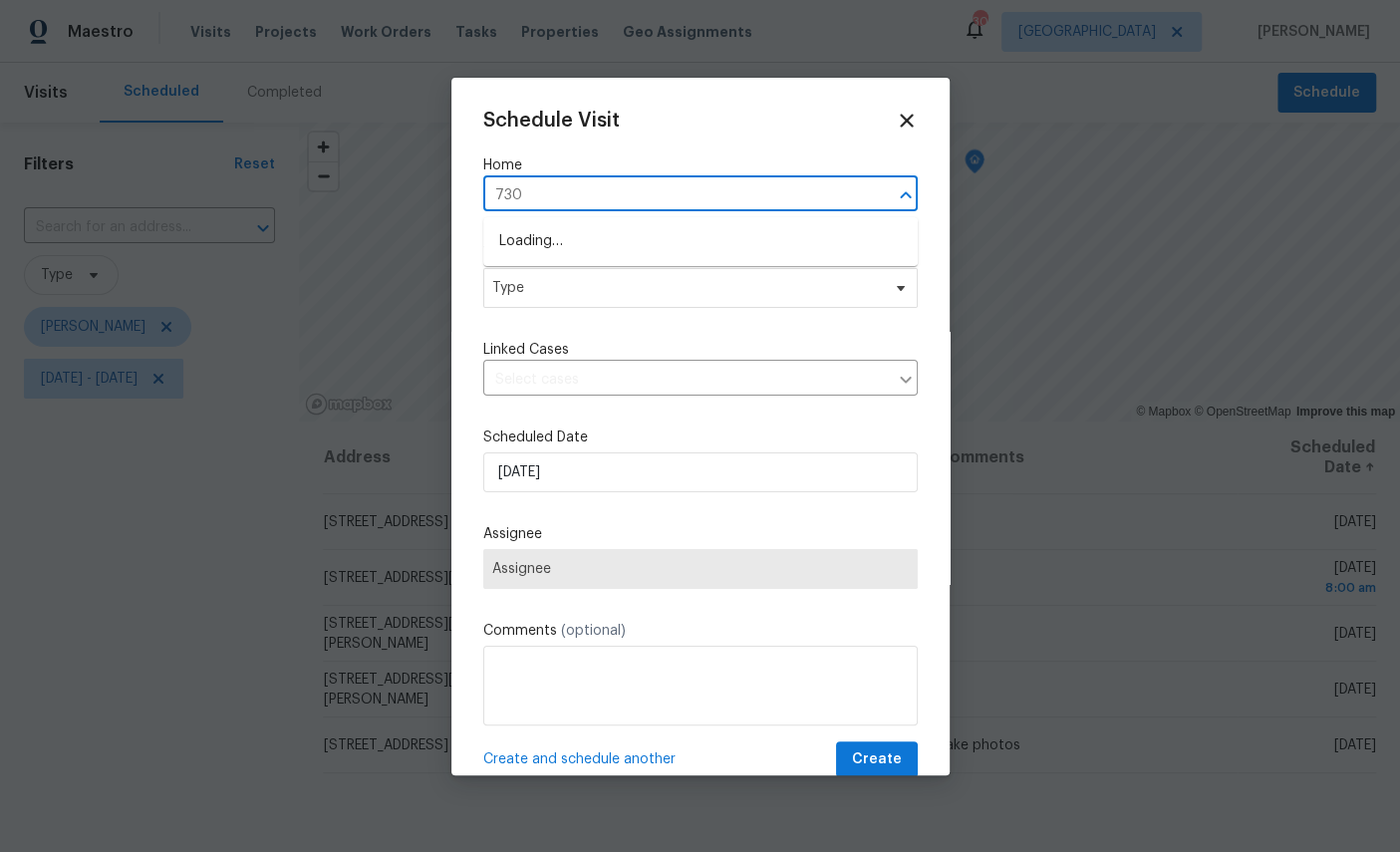 type on "7302" 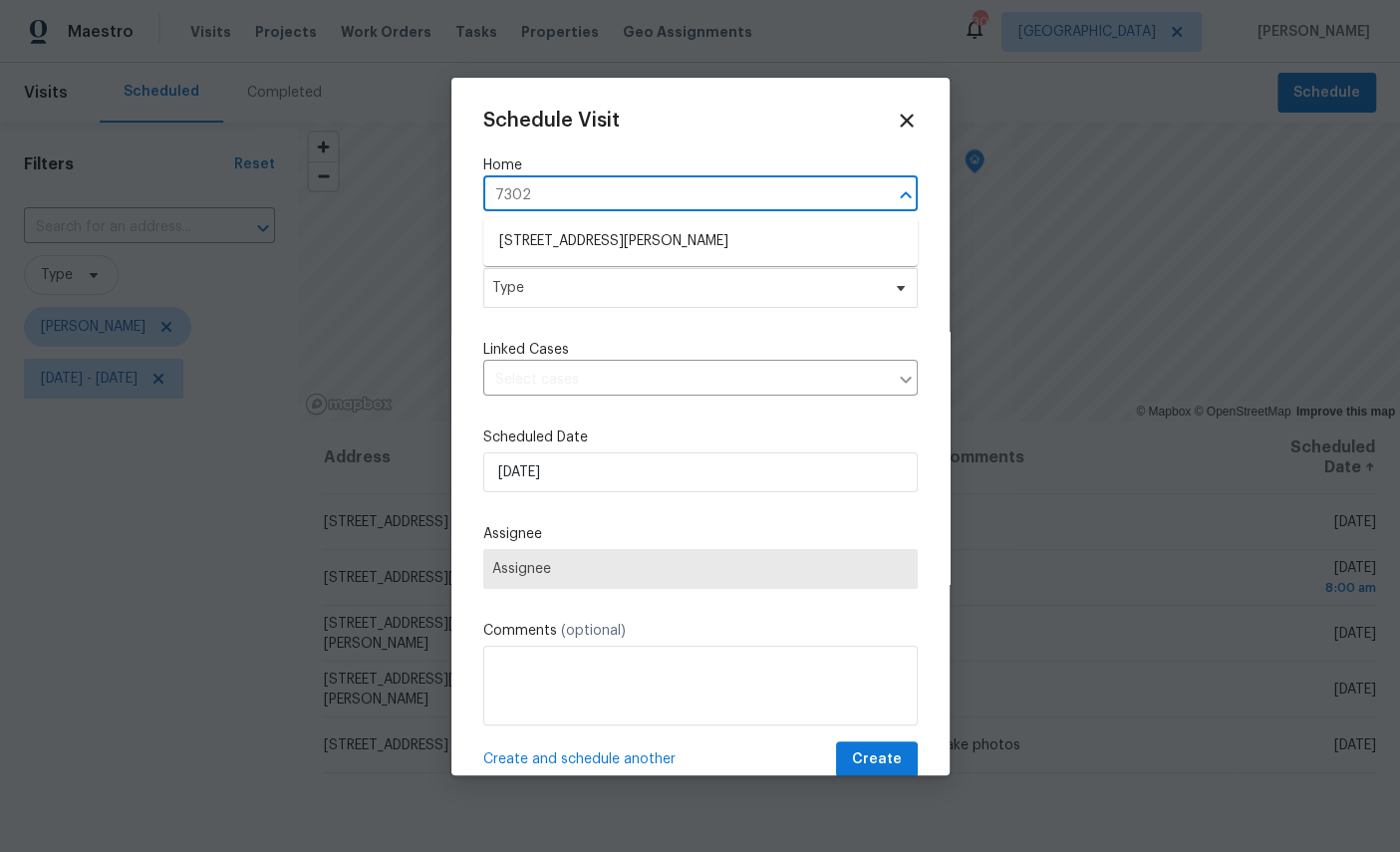 click on "[STREET_ADDRESS][PERSON_NAME]" at bounding box center [700, 241] 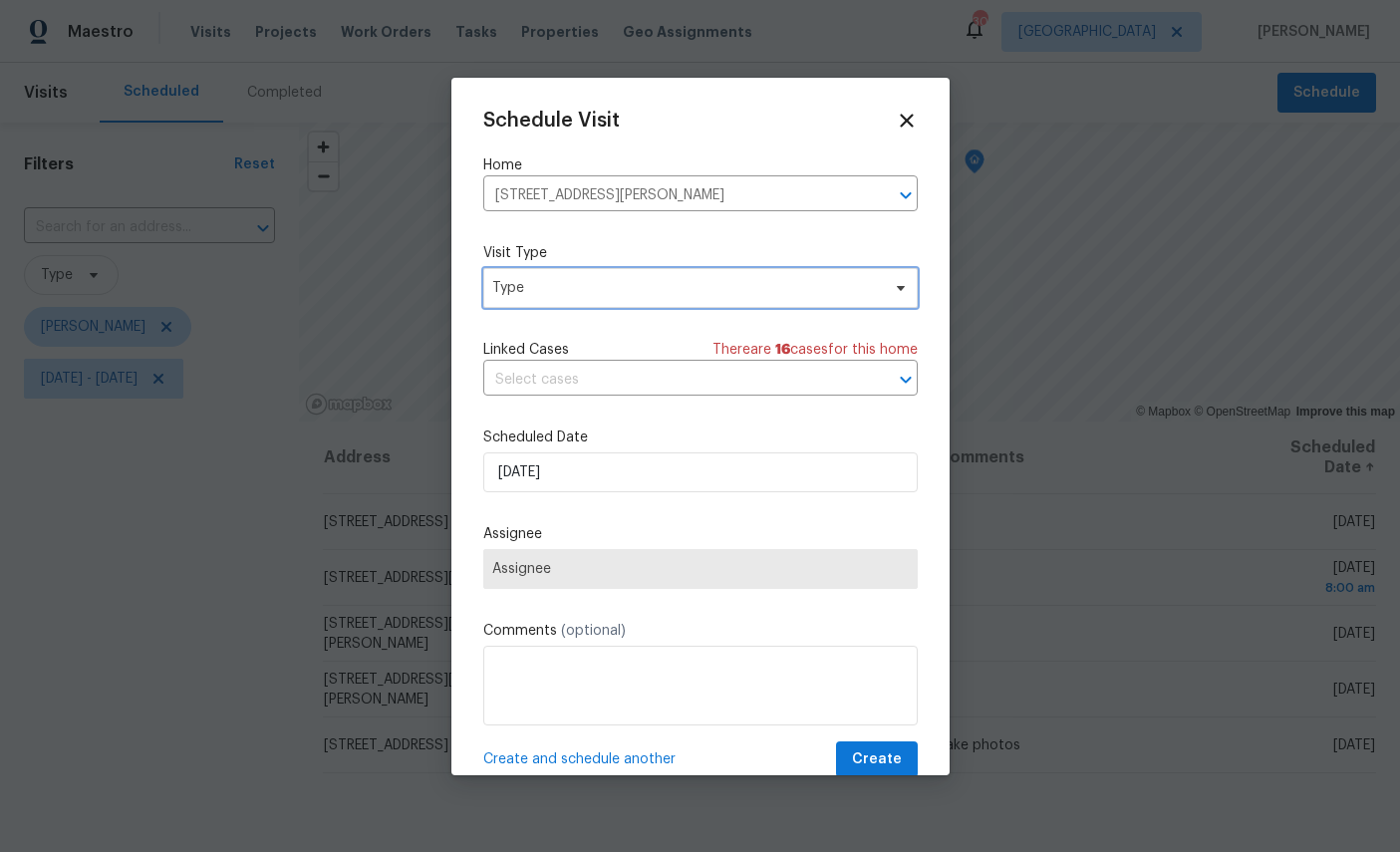 click on "Type" at bounding box center (700, 288) 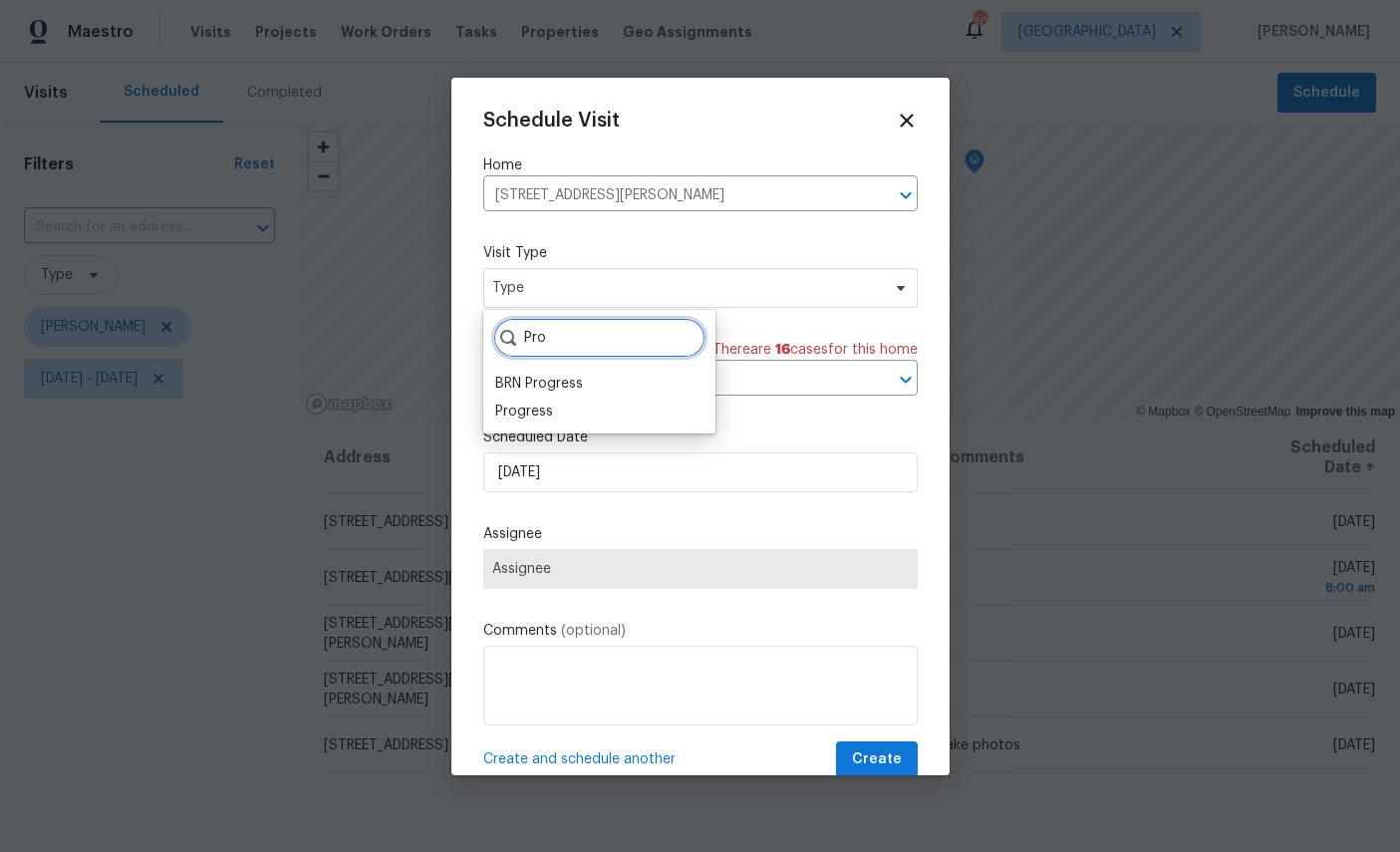 type on "Pro" 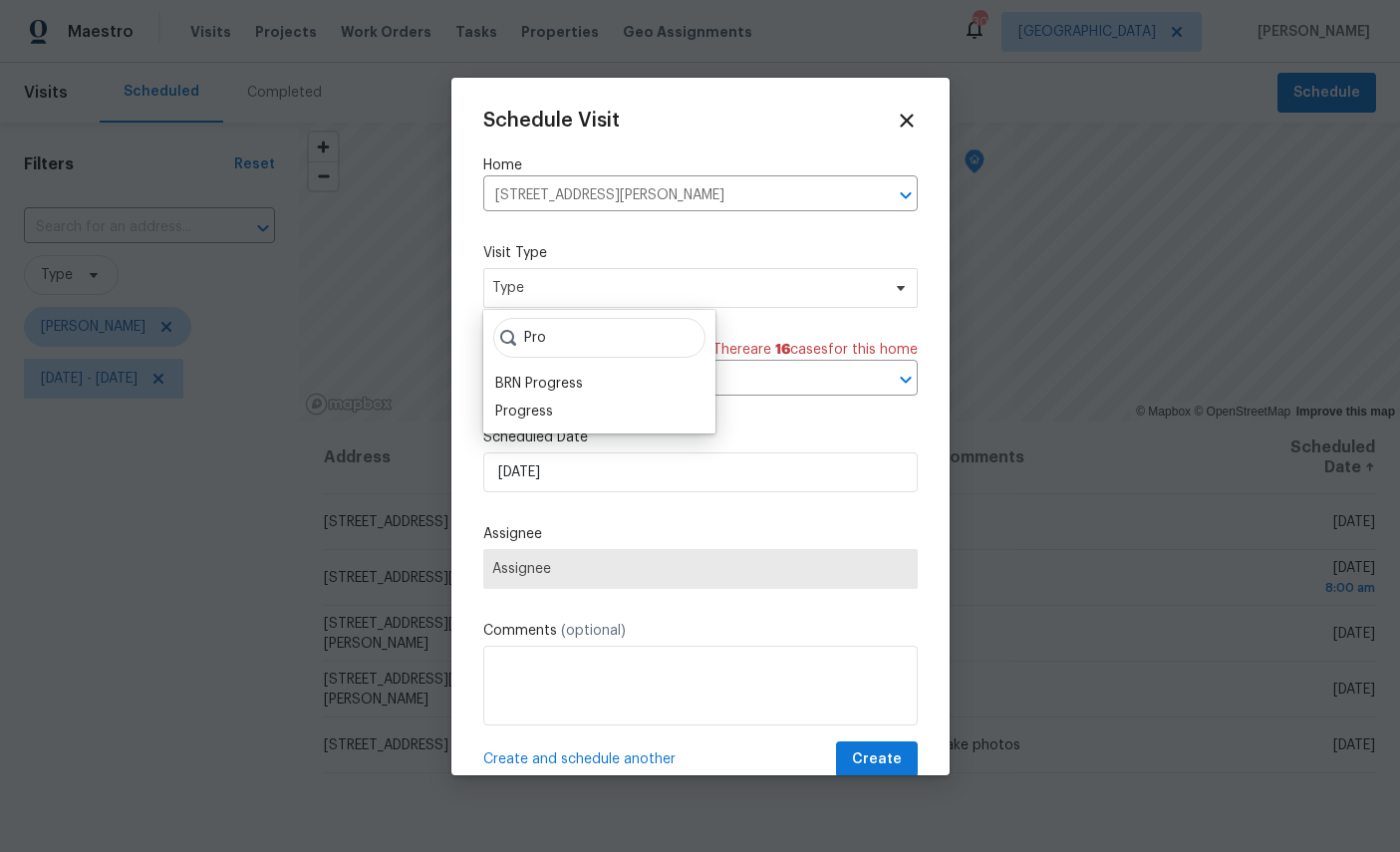 click on "Progress" at bounding box center [524, 412] 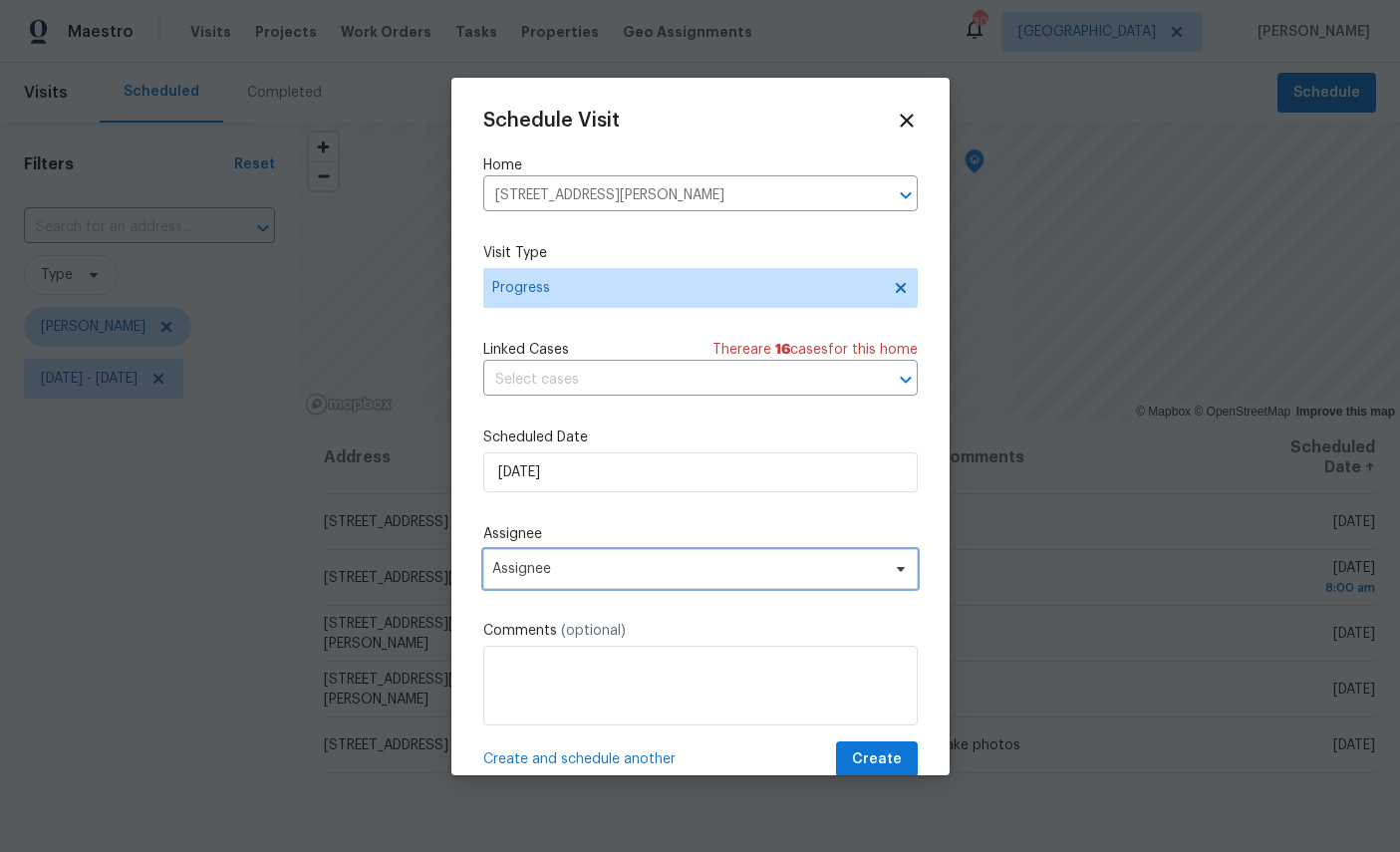 click on "Assignee" at bounding box center [688, 569] 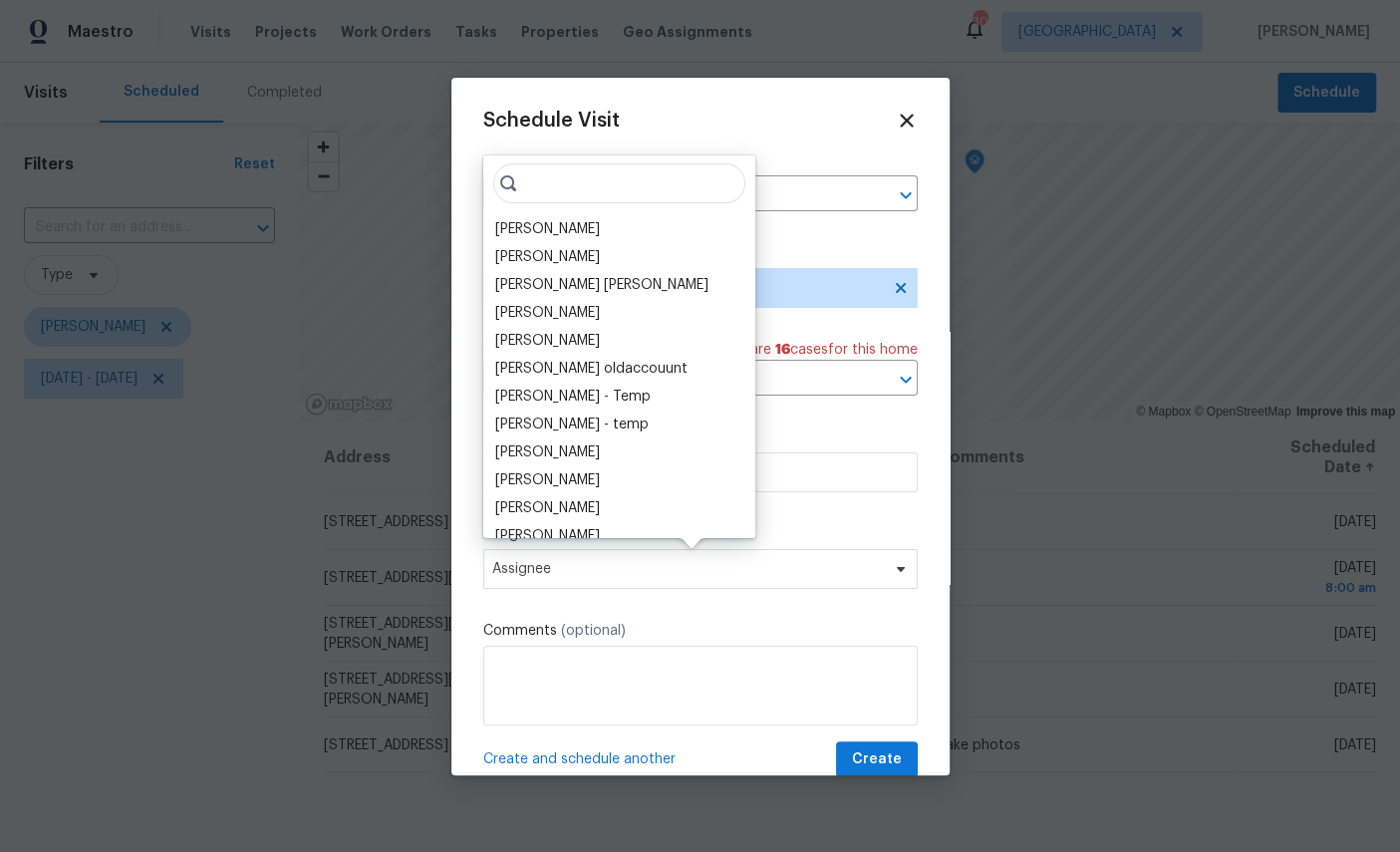 click on "[PERSON_NAME]" at bounding box center (547, 229) 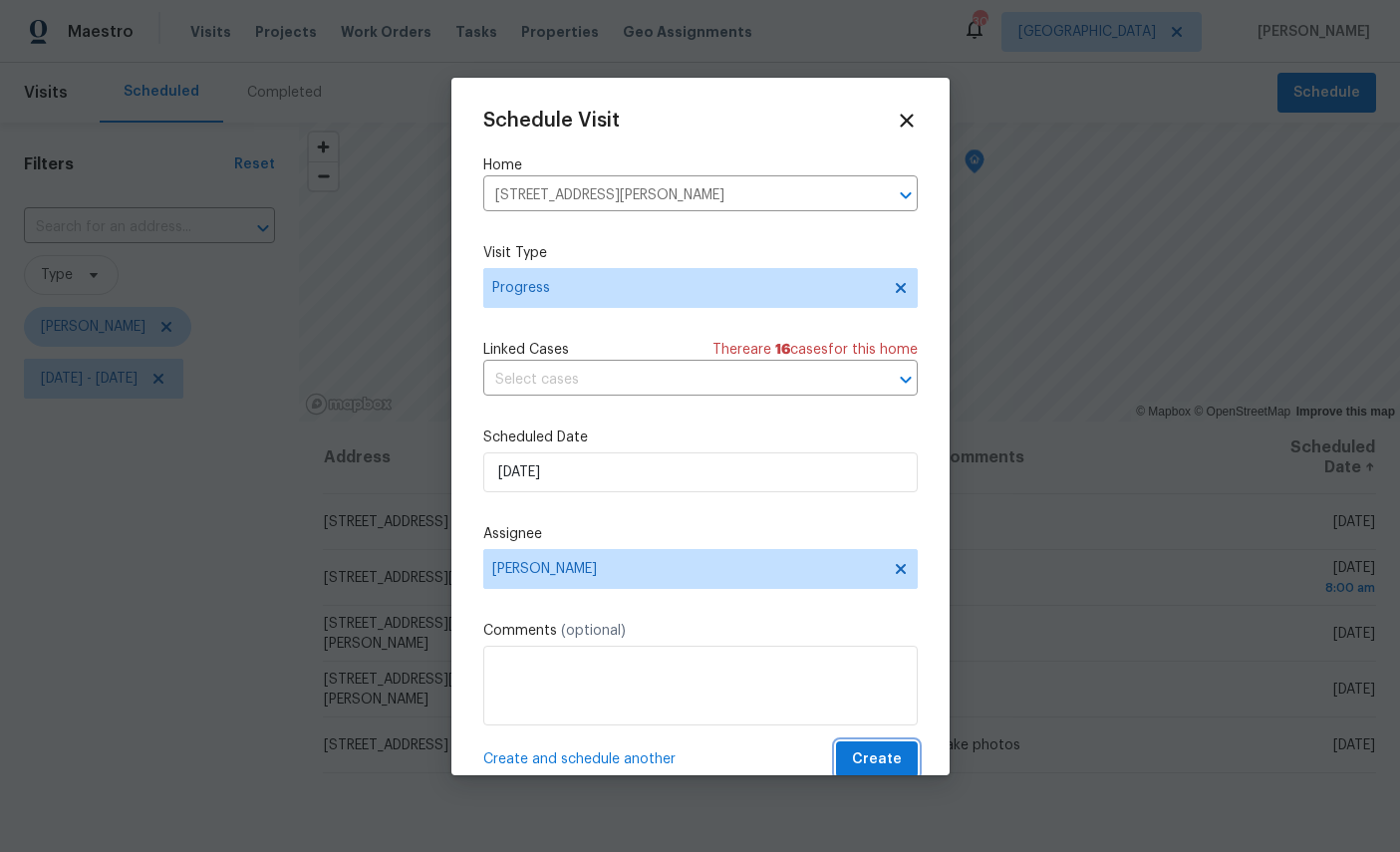 click on "Create" at bounding box center [877, 759] 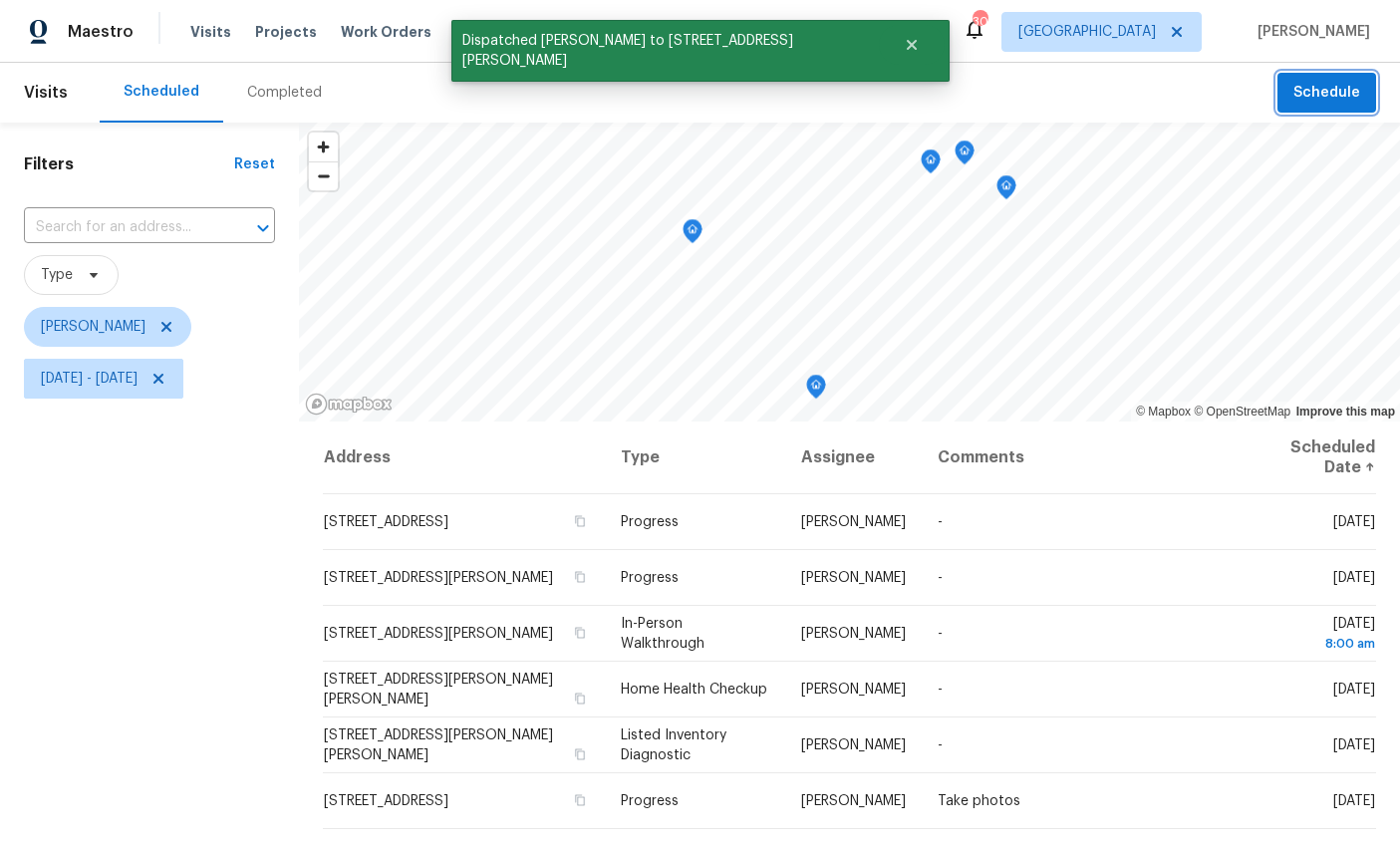 click on "Schedule" at bounding box center (1326, 93) 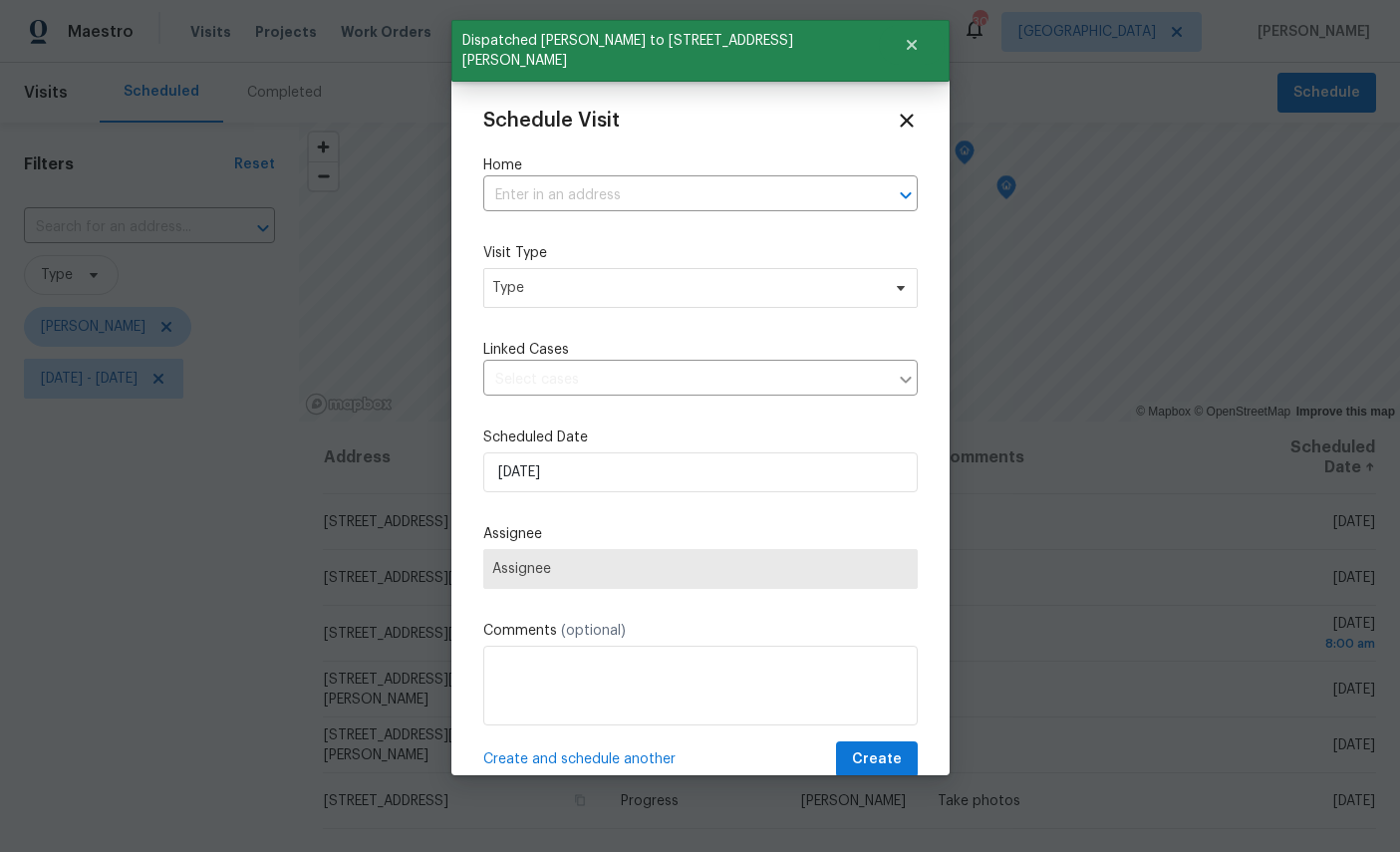 click at bounding box center [673, 195] 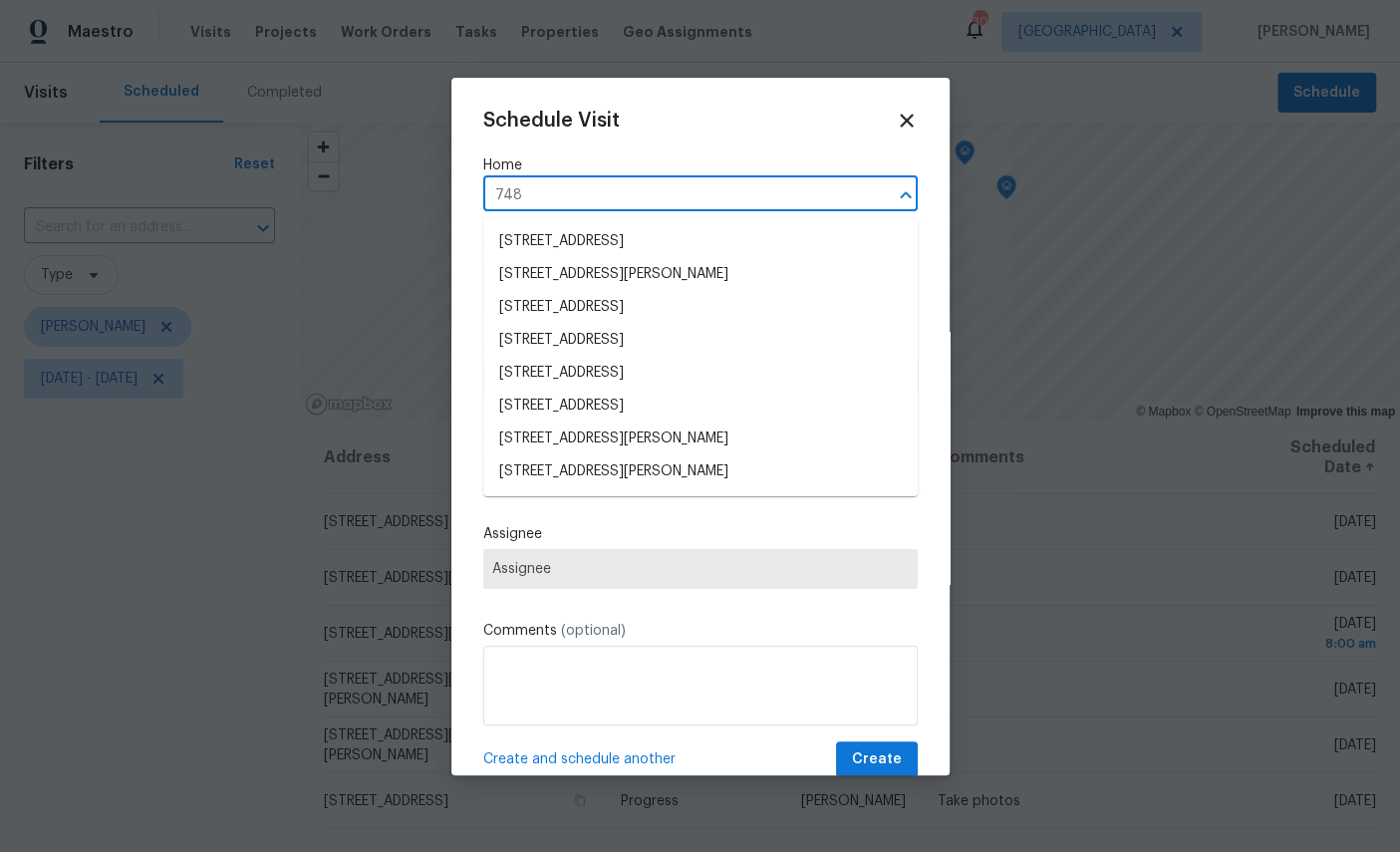 type on "7480" 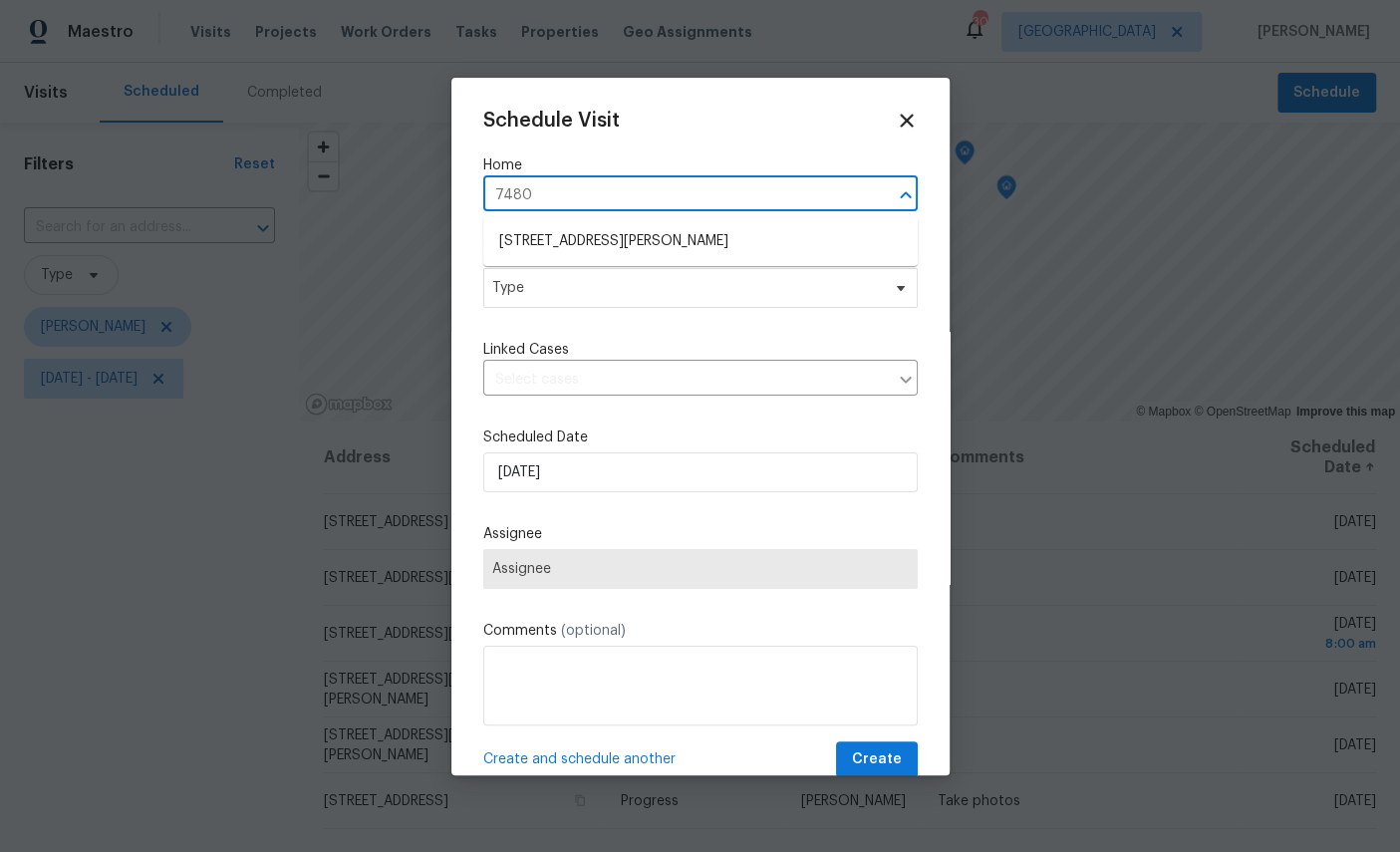 click on "[STREET_ADDRESS][PERSON_NAME]" at bounding box center (700, 241) 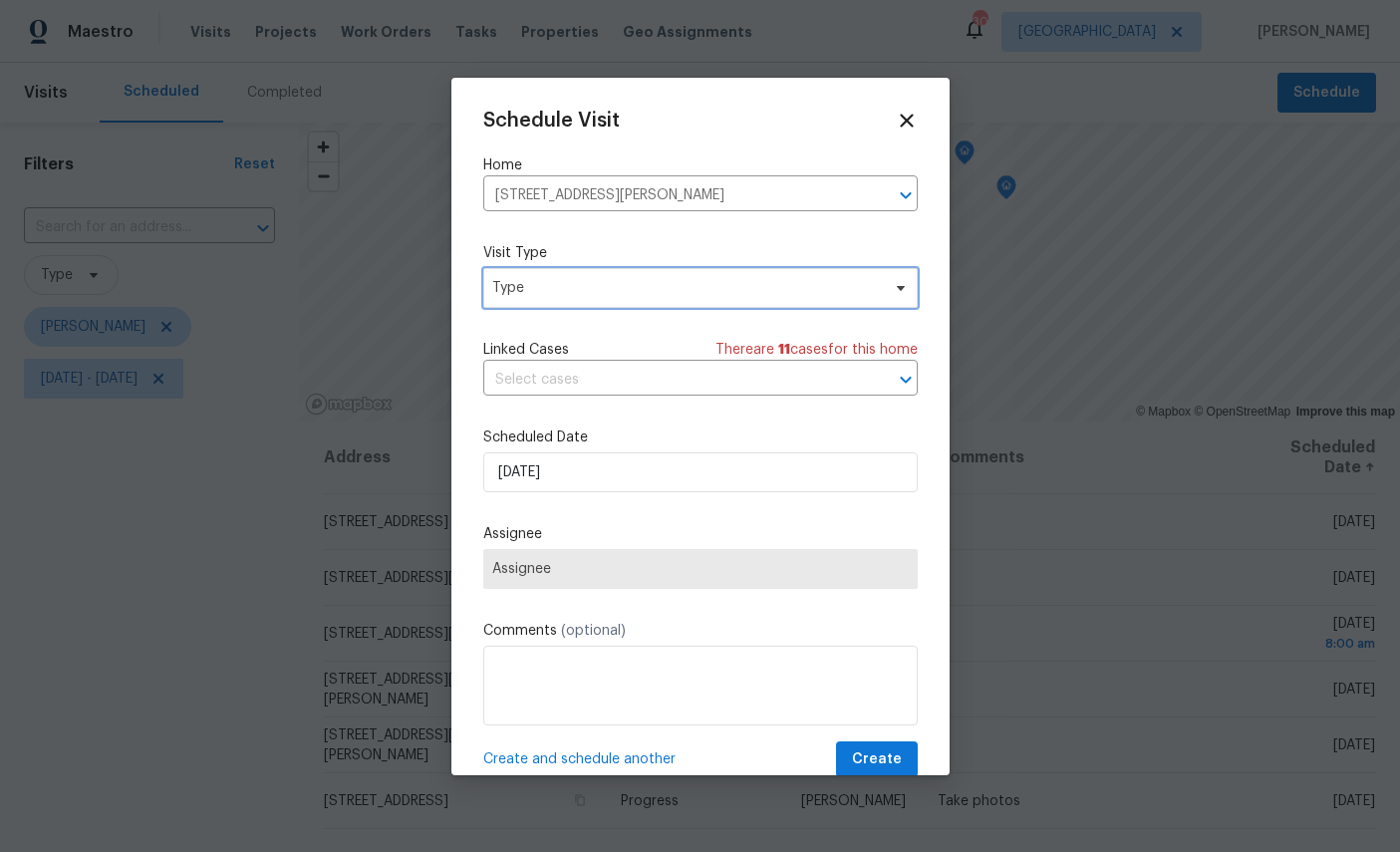 click on "Type" at bounding box center (700, 288) 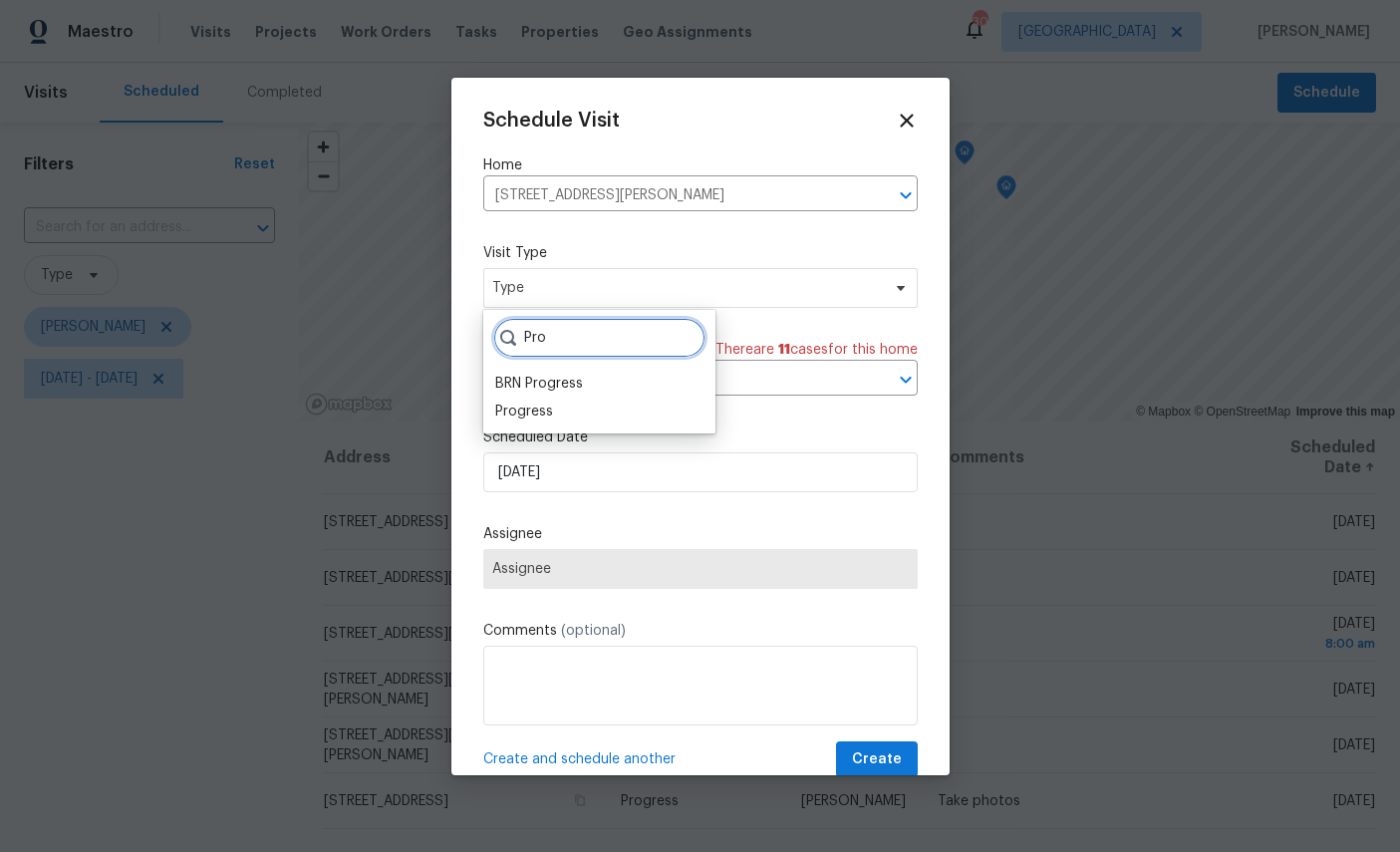 type on "Pro" 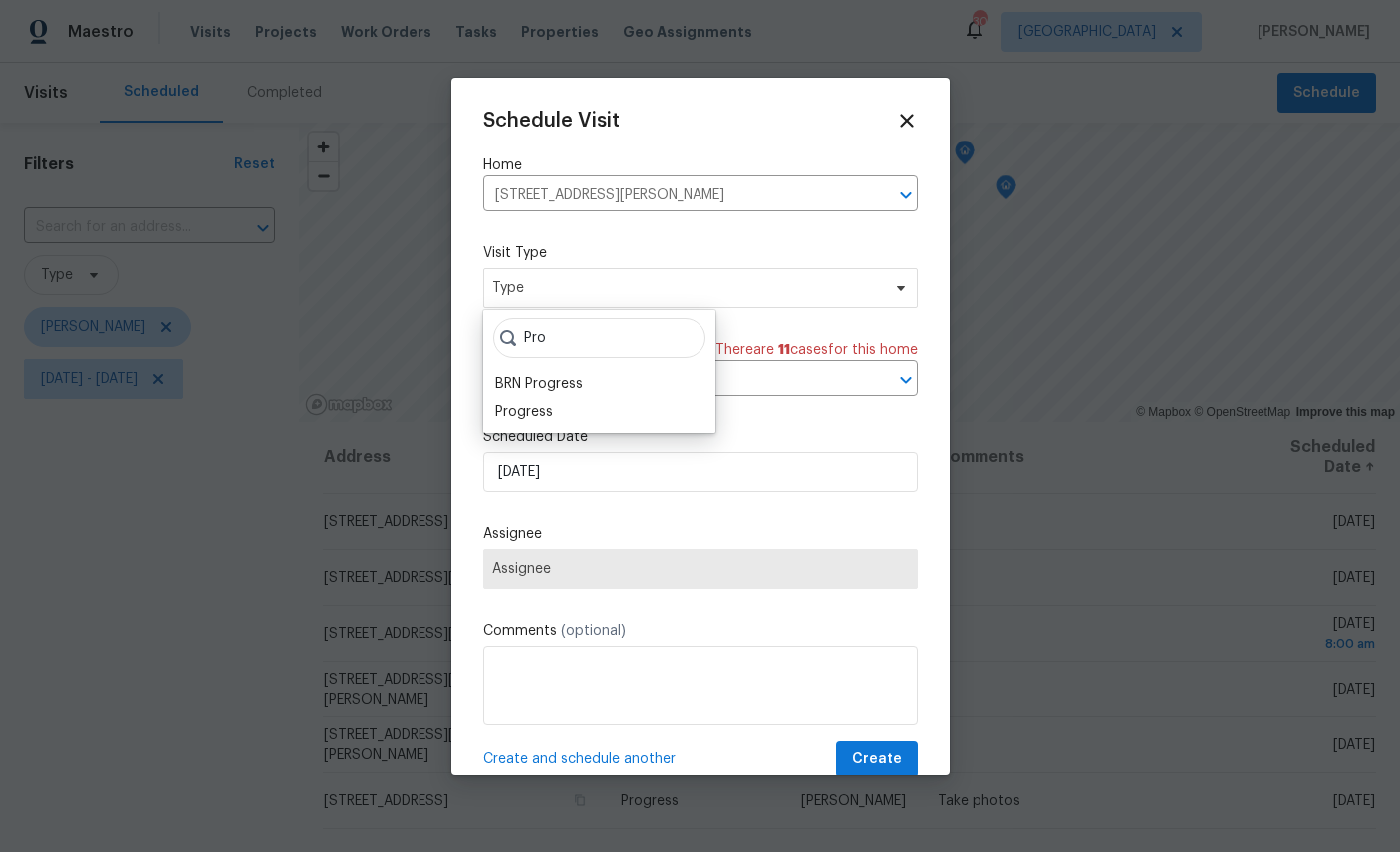 click on "Progress" at bounding box center (524, 412) 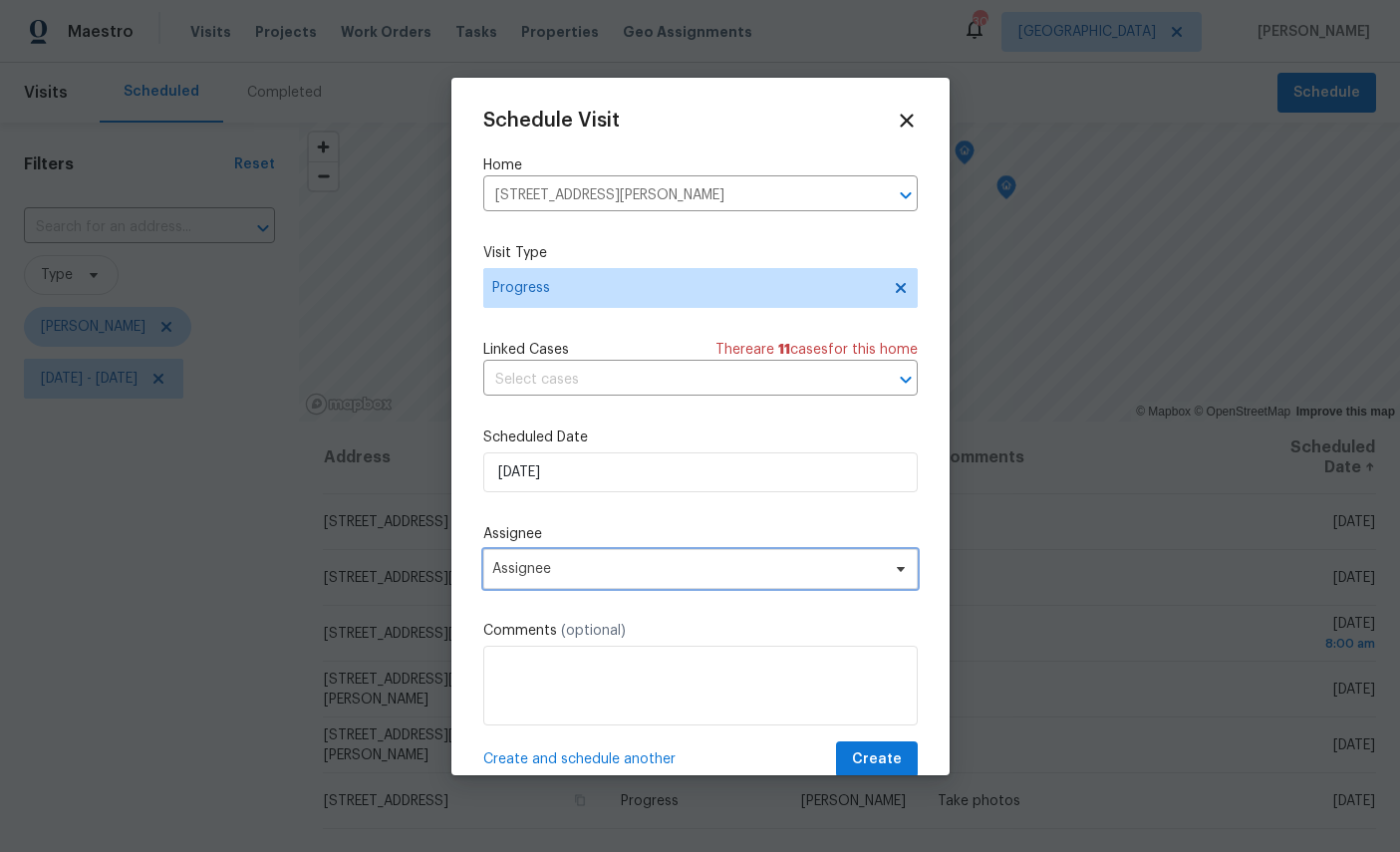 click on "Assignee" at bounding box center [688, 569] 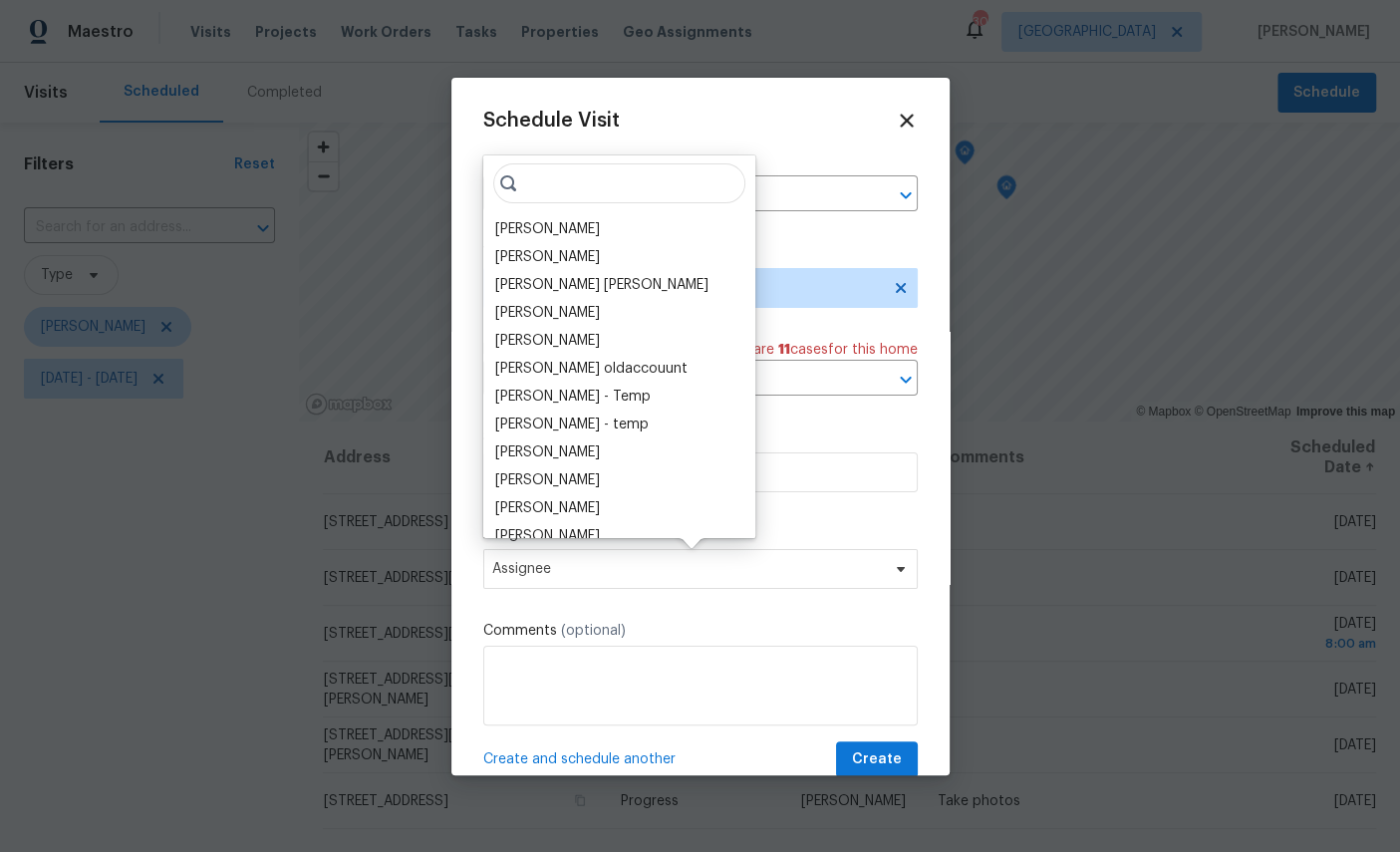 click on "[PERSON_NAME]" at bounding box center [547, 229] 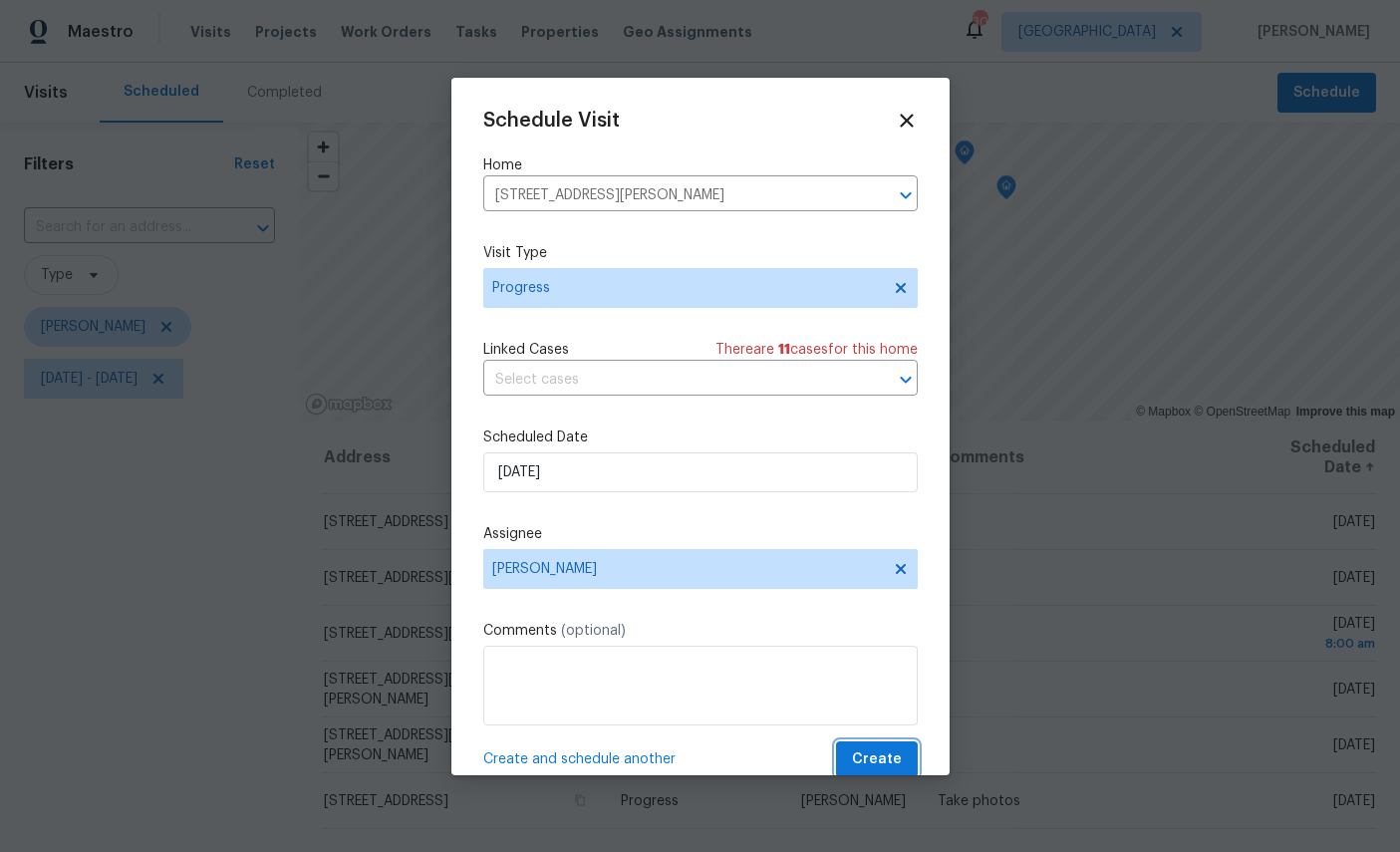 click on "Create" at bounding box center [877, 759] 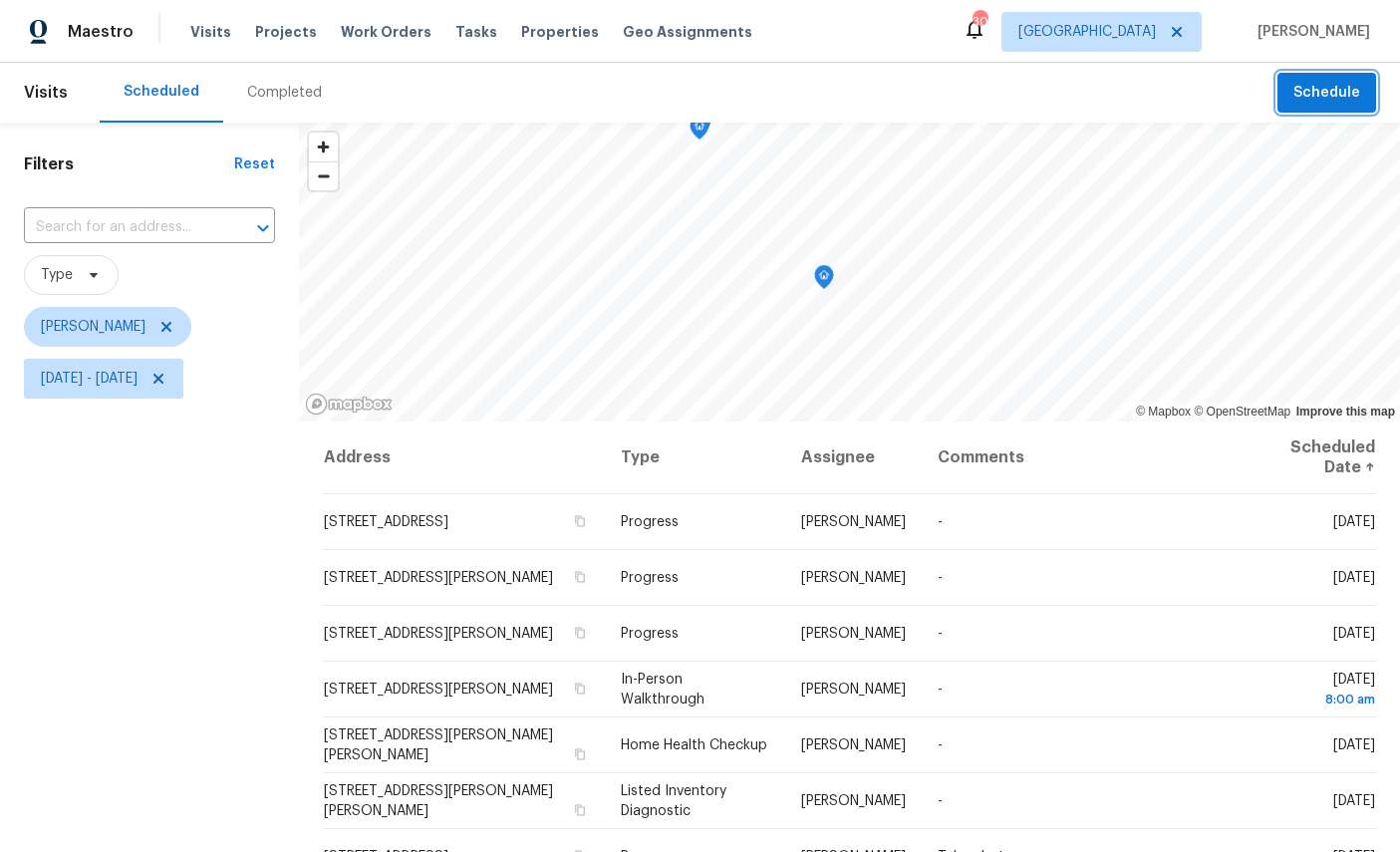 click 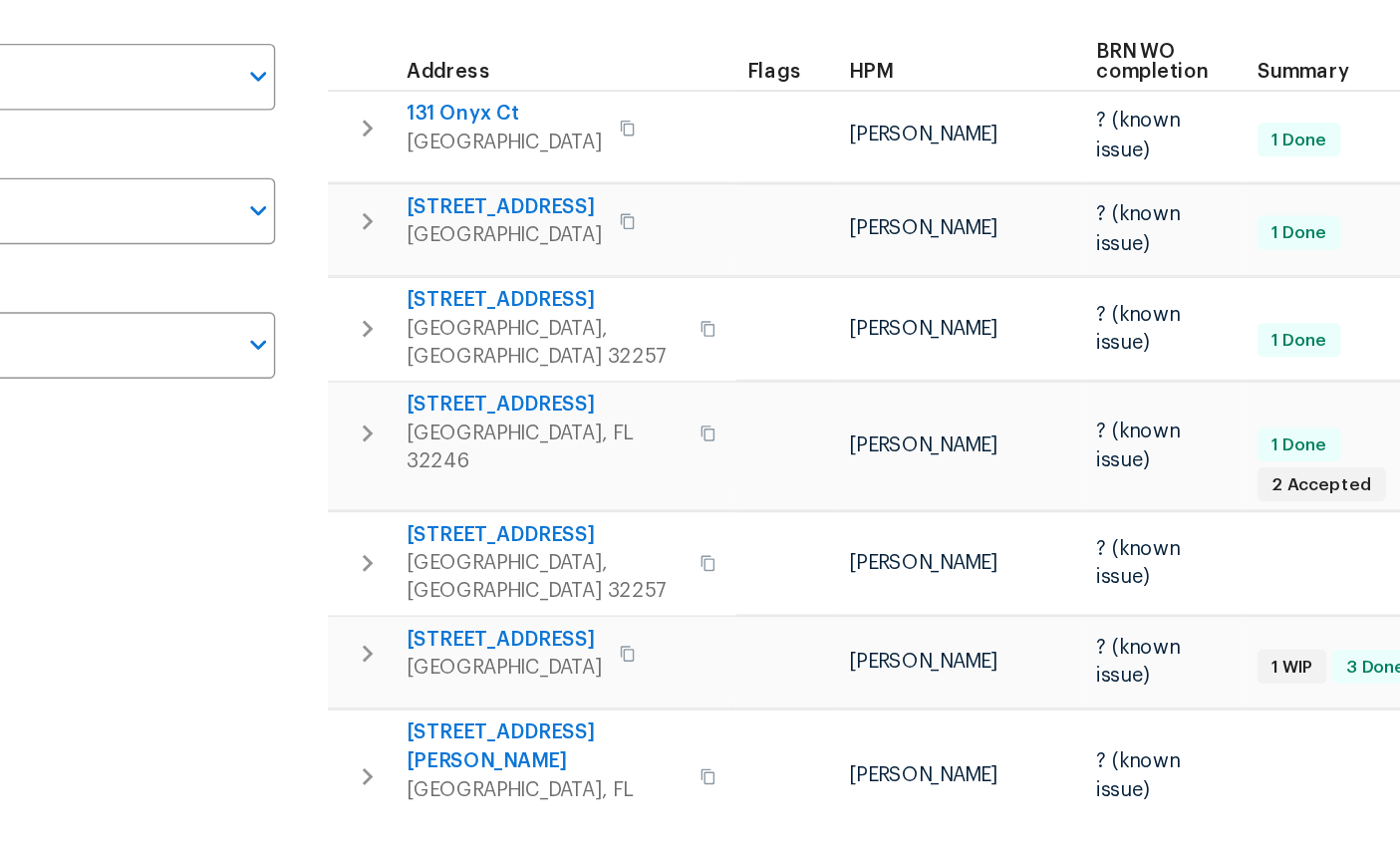 scroll, scrollTop: 283, scrollLeft: 35, axis: both 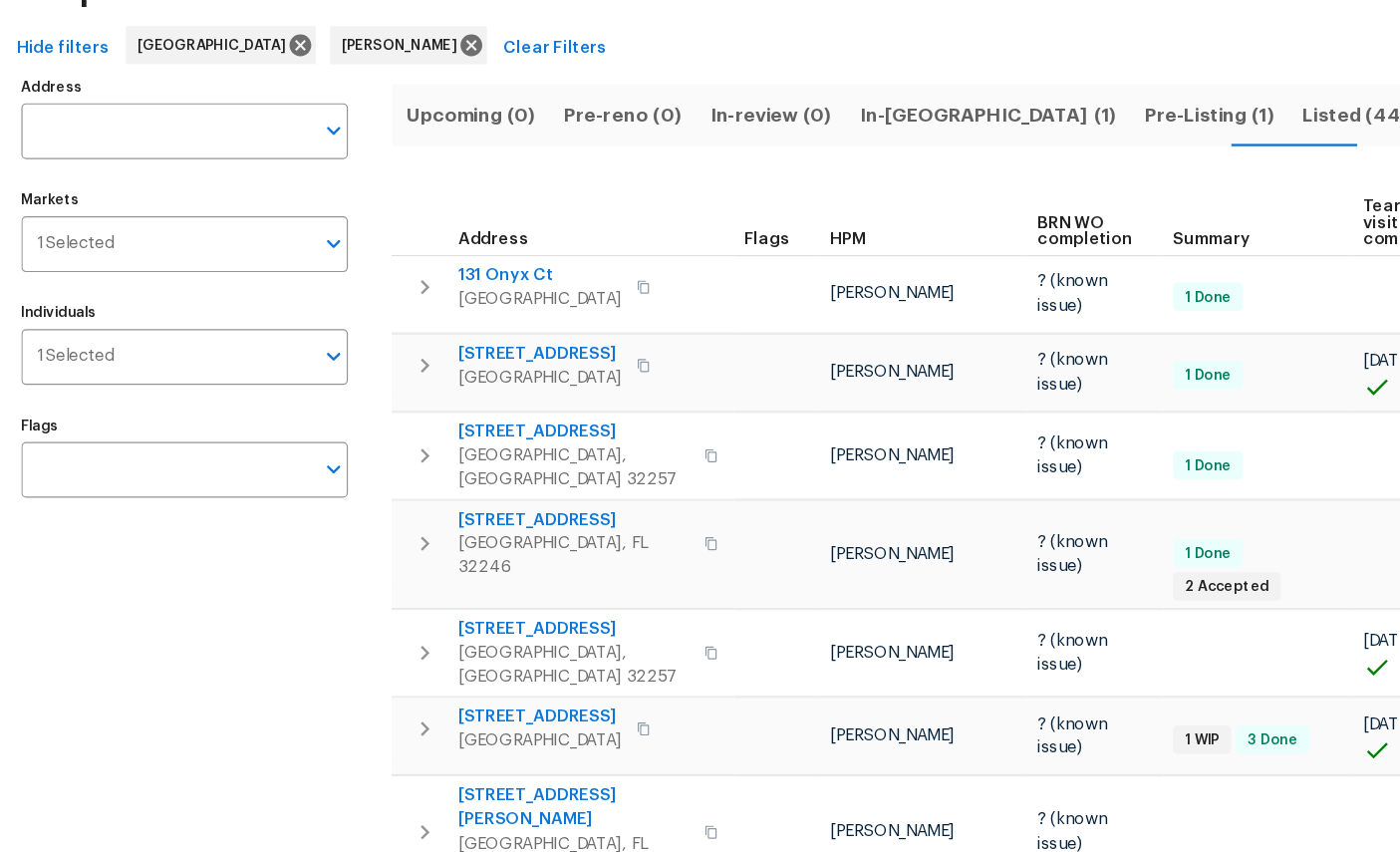 click on "Listed (44)" at bounding box center [1163, 233] 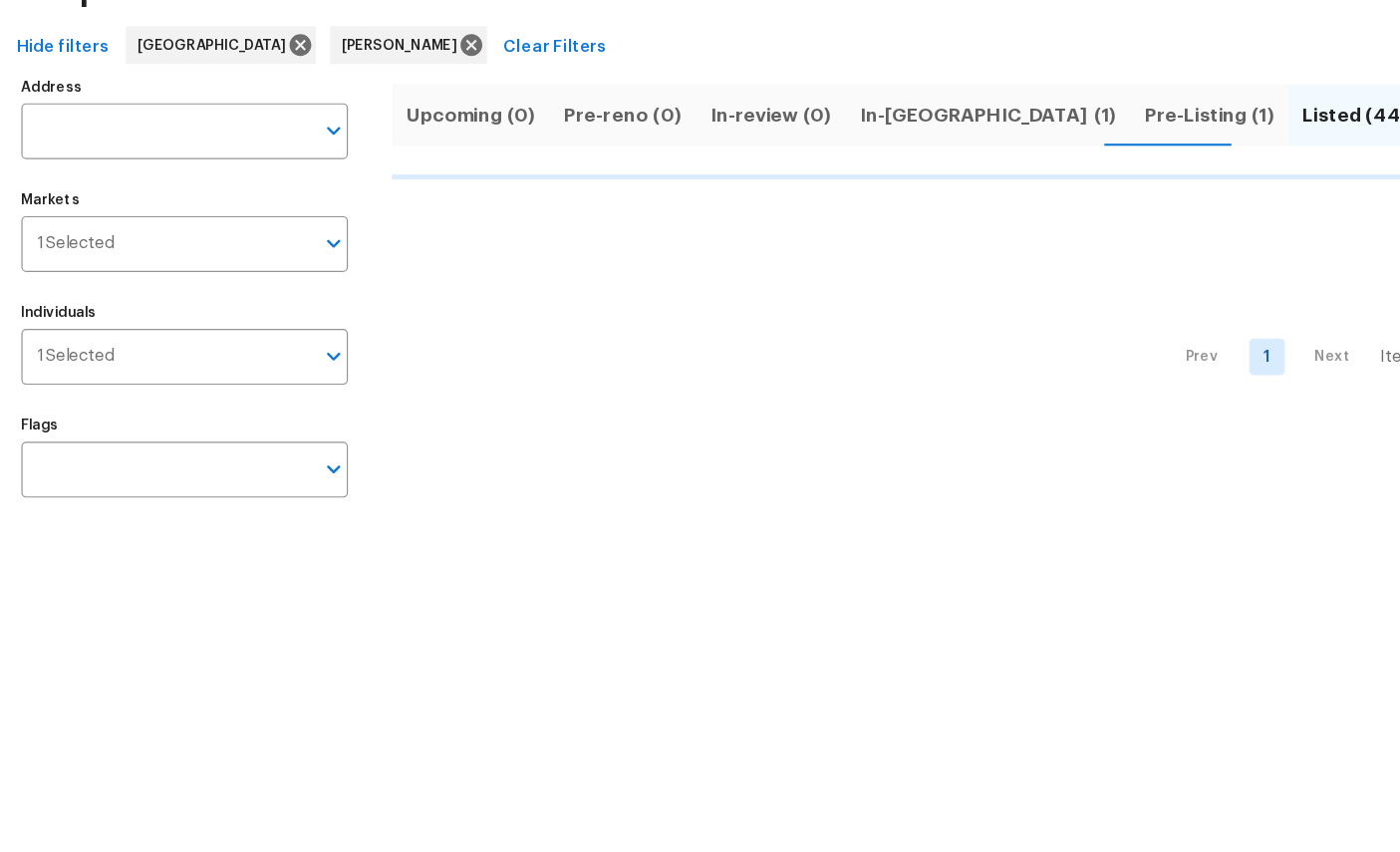 scroll, scrollTop: 0, scrollLeft: 0, axis: both 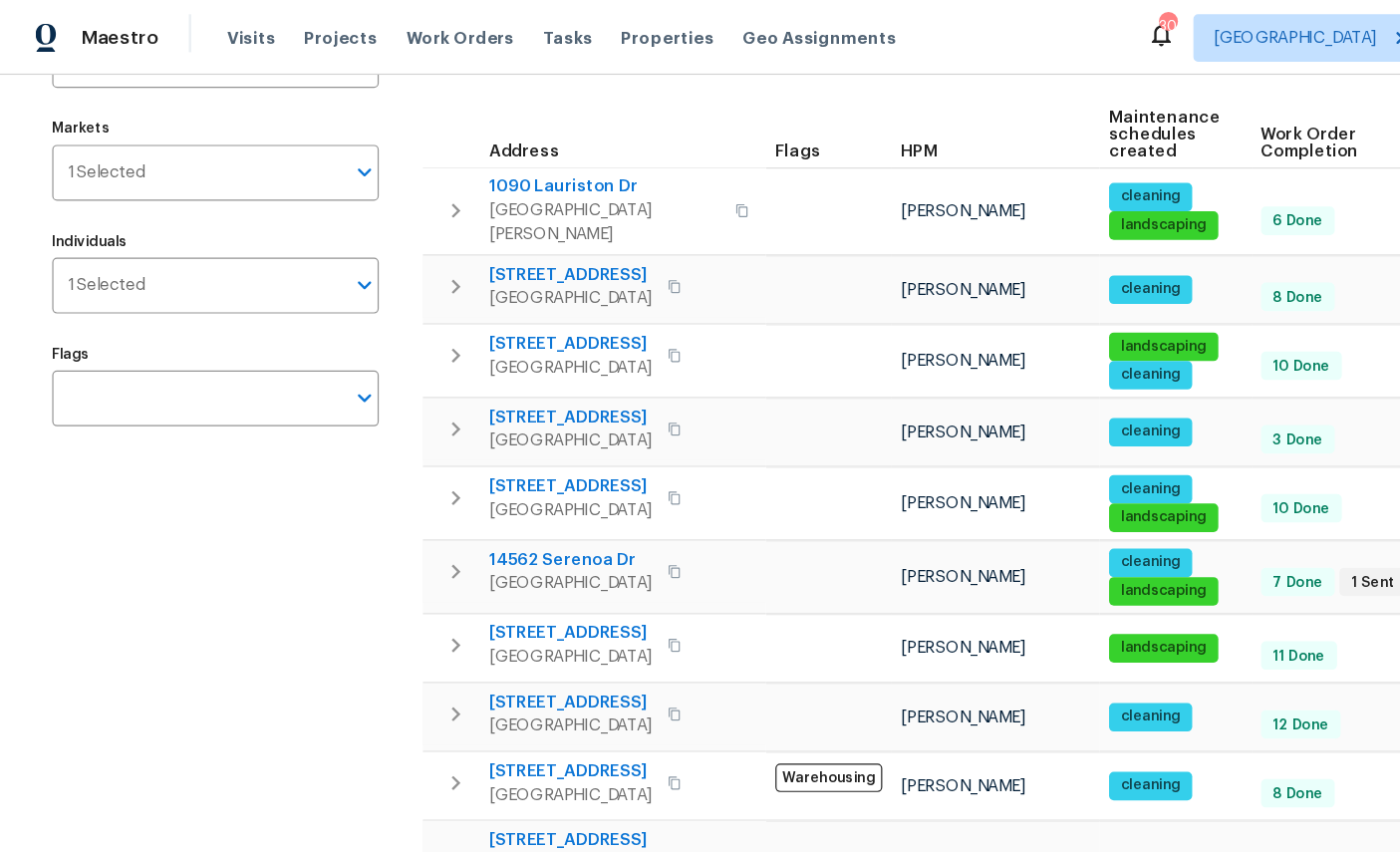click on "Address Address Markets 1  Selected Markets Individuals 1  Selected Individuals Flags Flags" at bounding box center [193, 914] 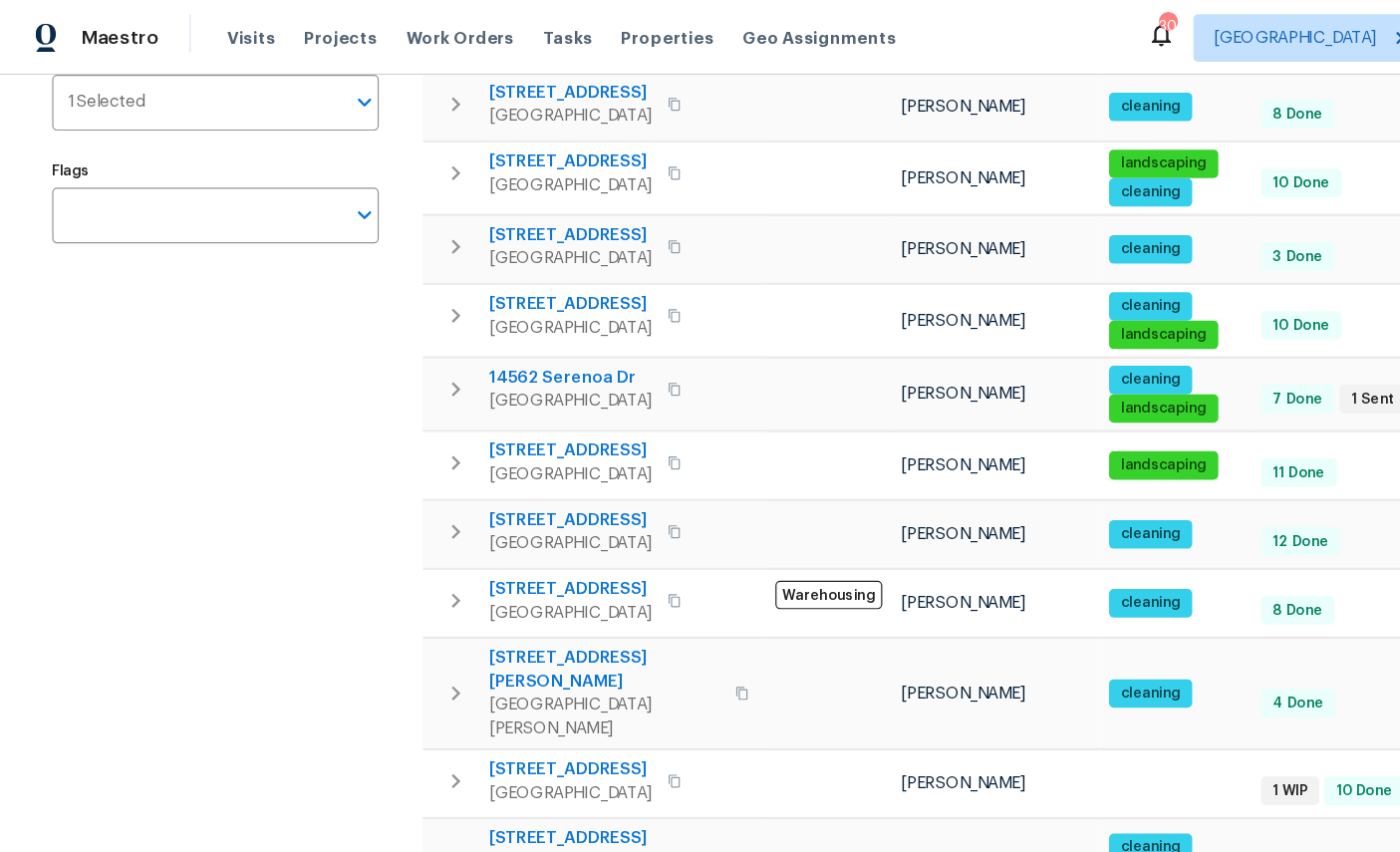 scroll, scrollTop: 353, scrollLeft: 0, axis: vertical 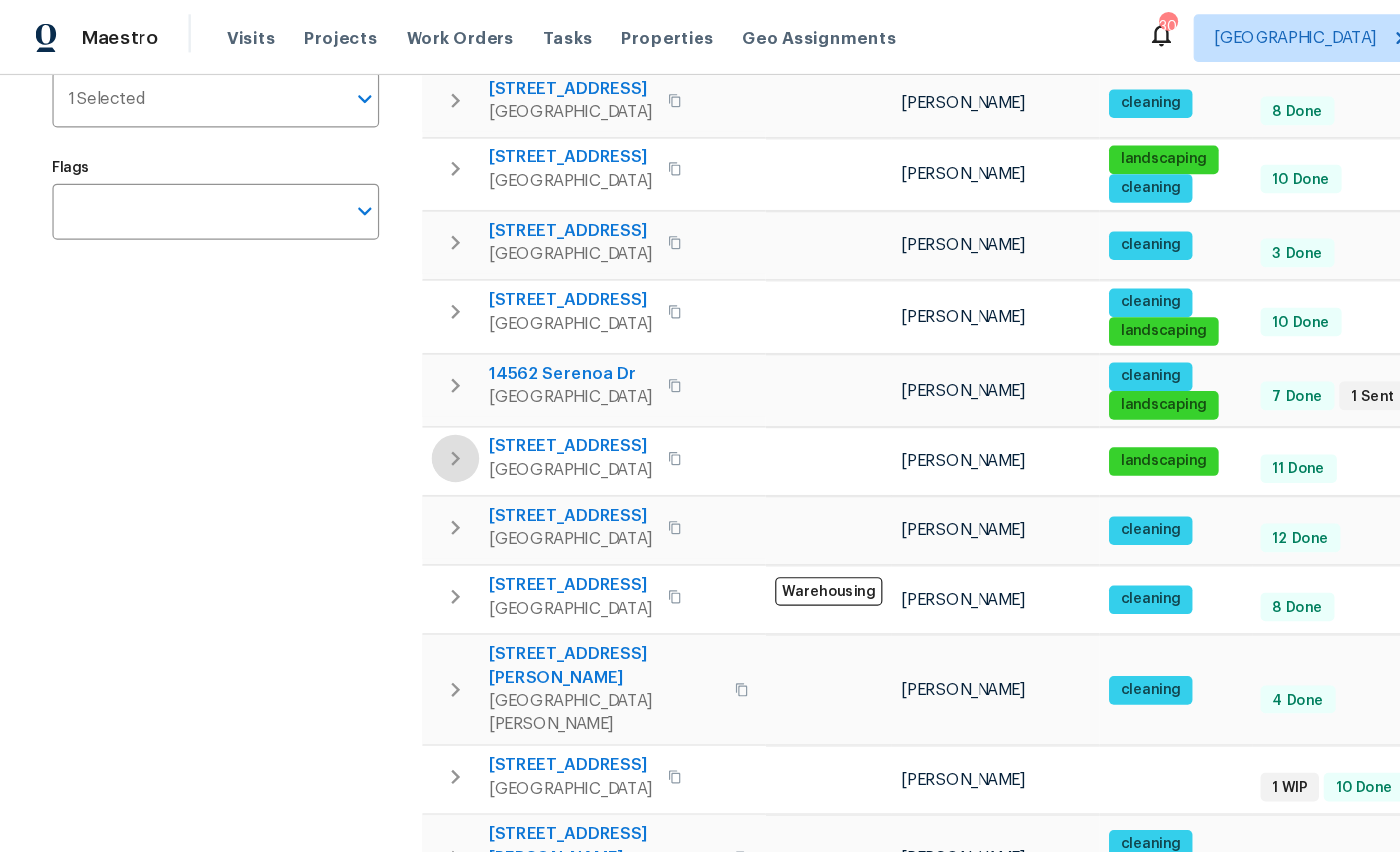 click 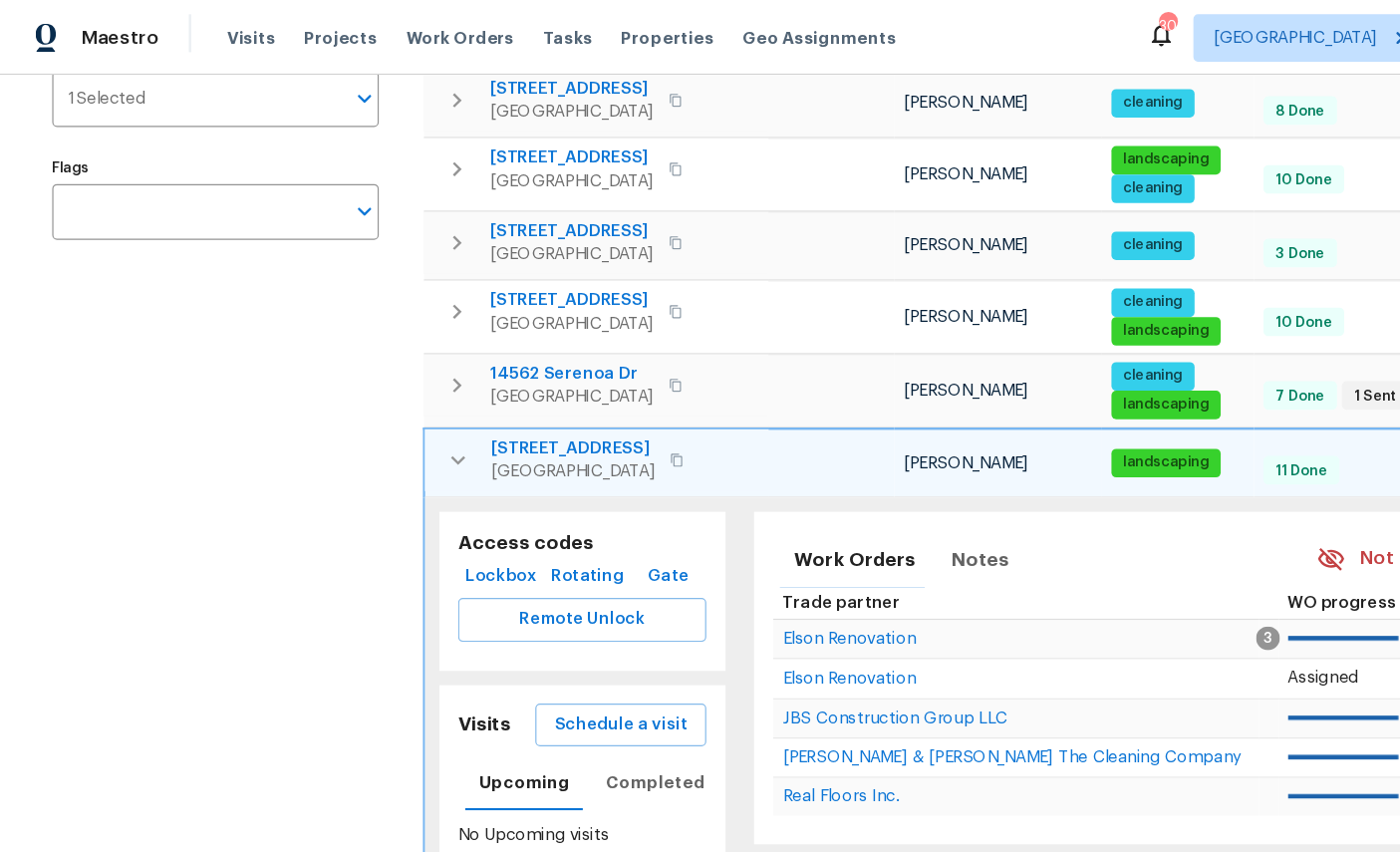click on "Lockbox" at bounding box center [420, 484] 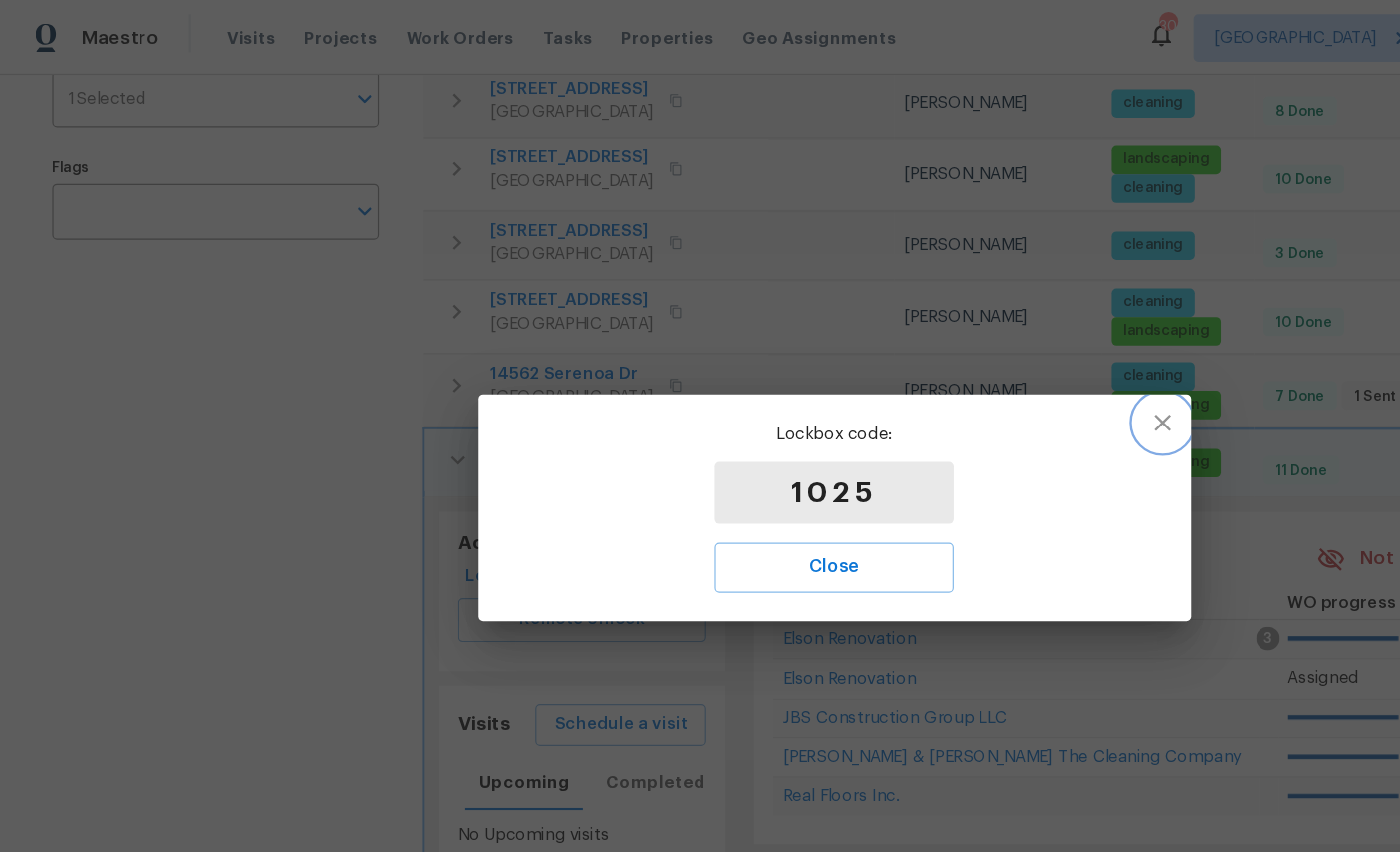 click 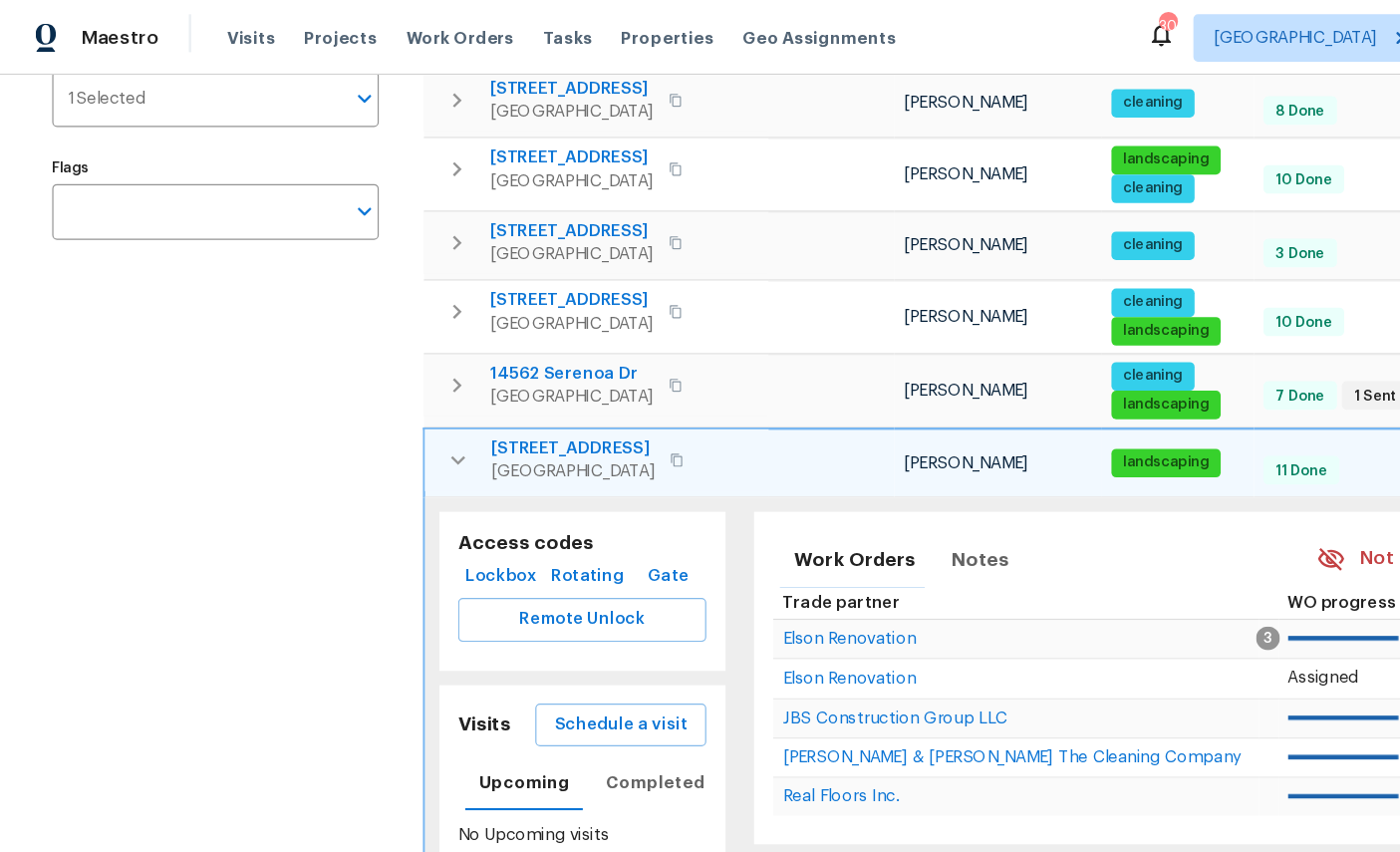click on "Lockbox" at bounding box center [420, 484] 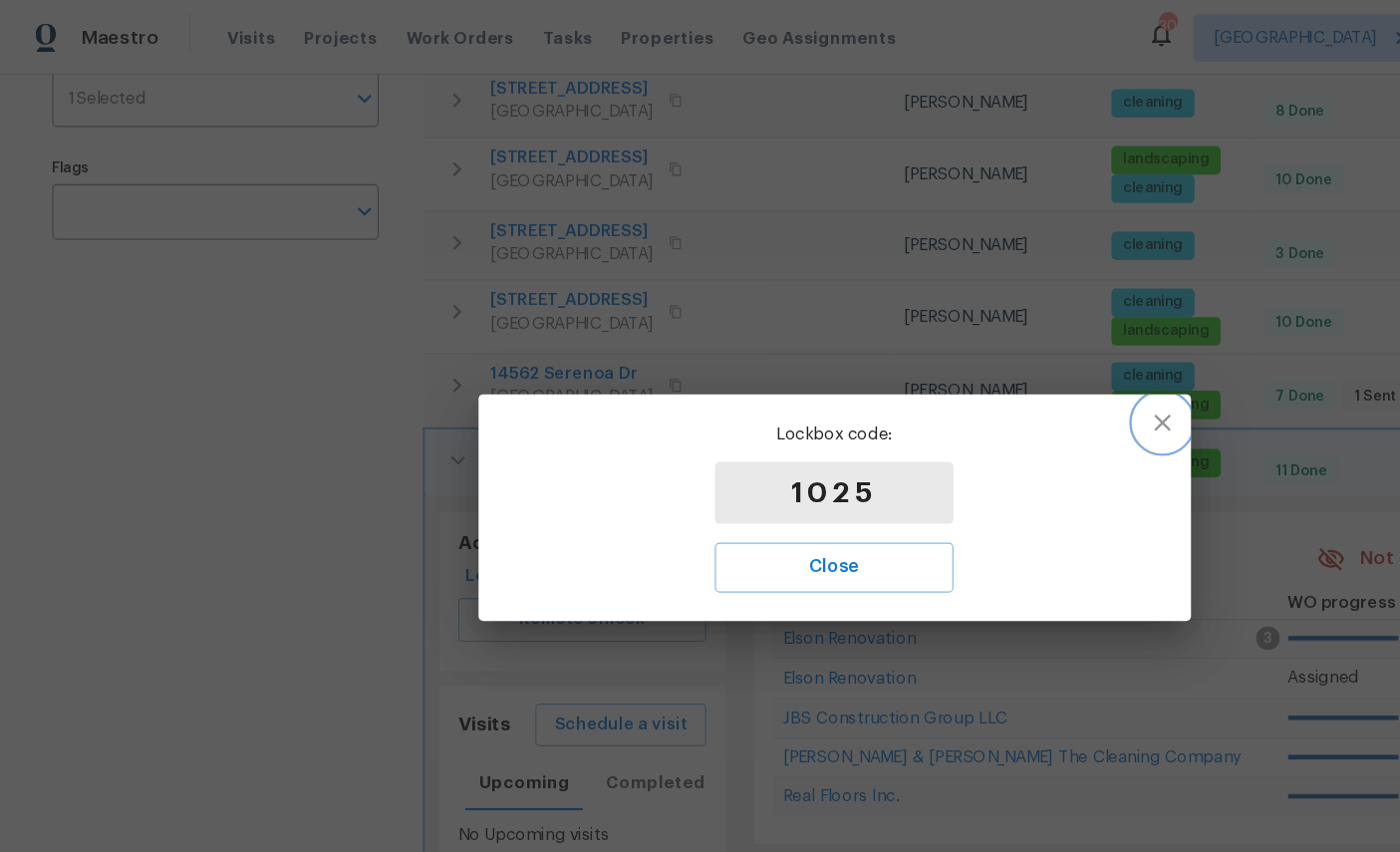 click 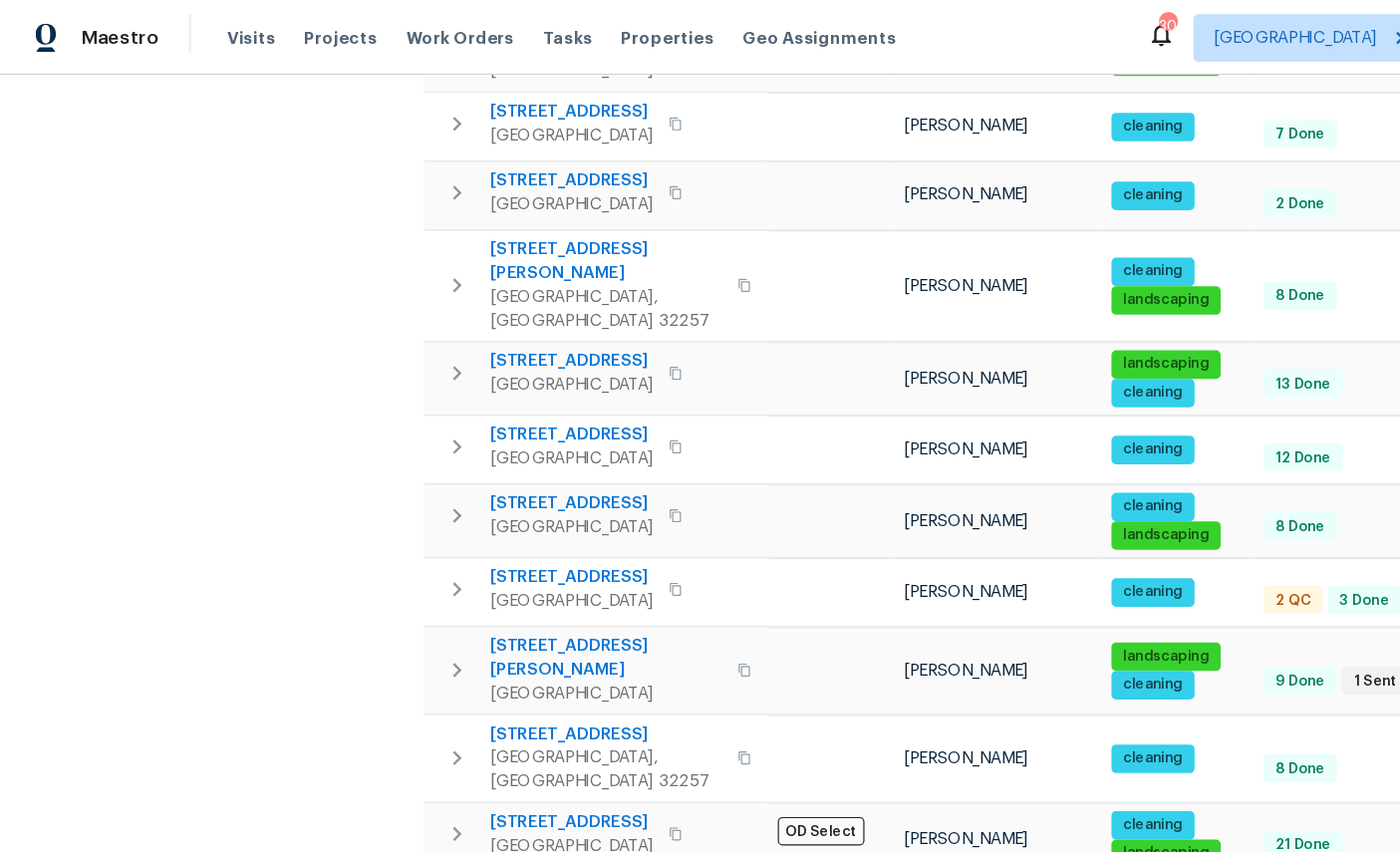 scroll, scrollTop: 1364, scrollLeft: 0, axis: vertical 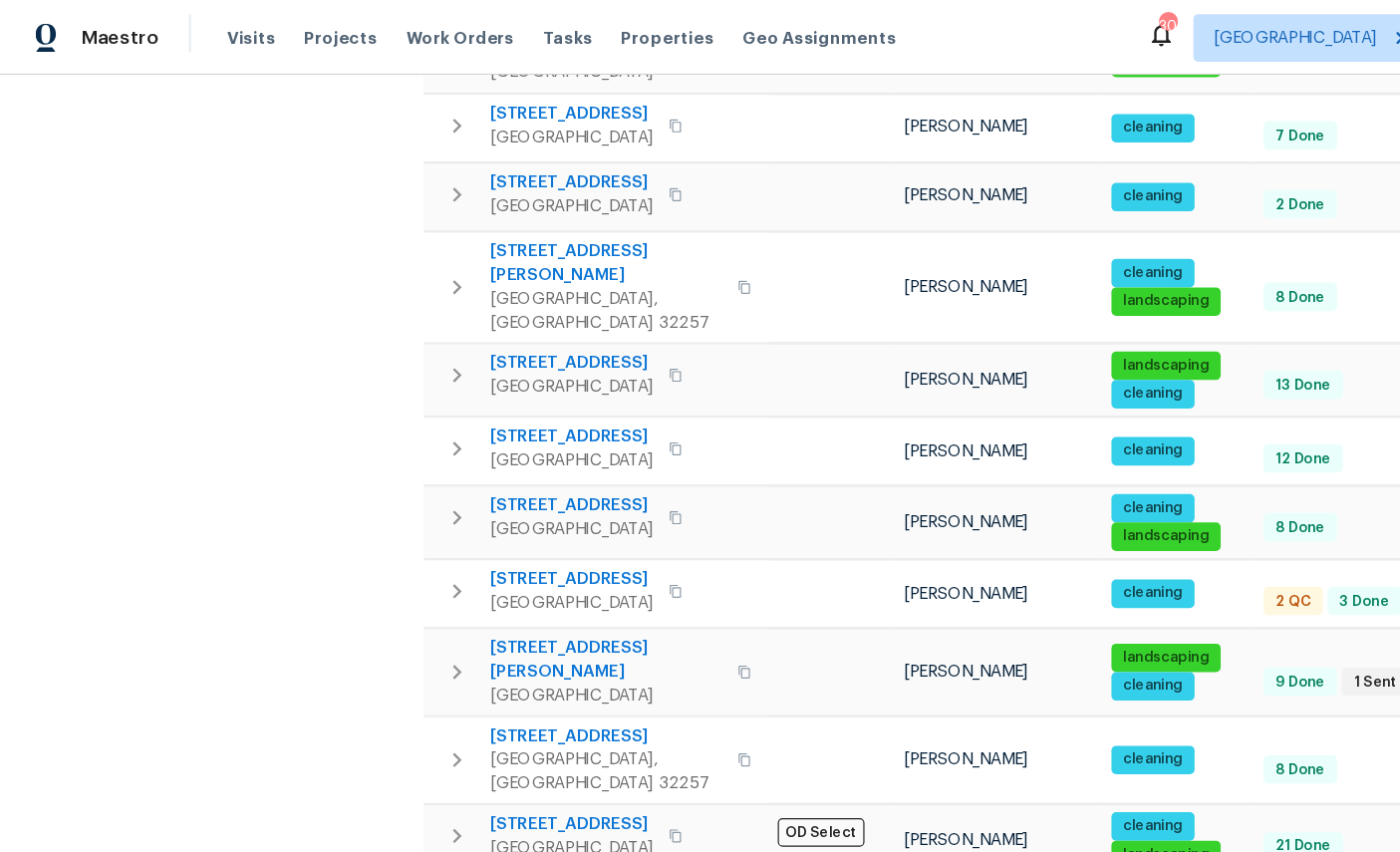 click 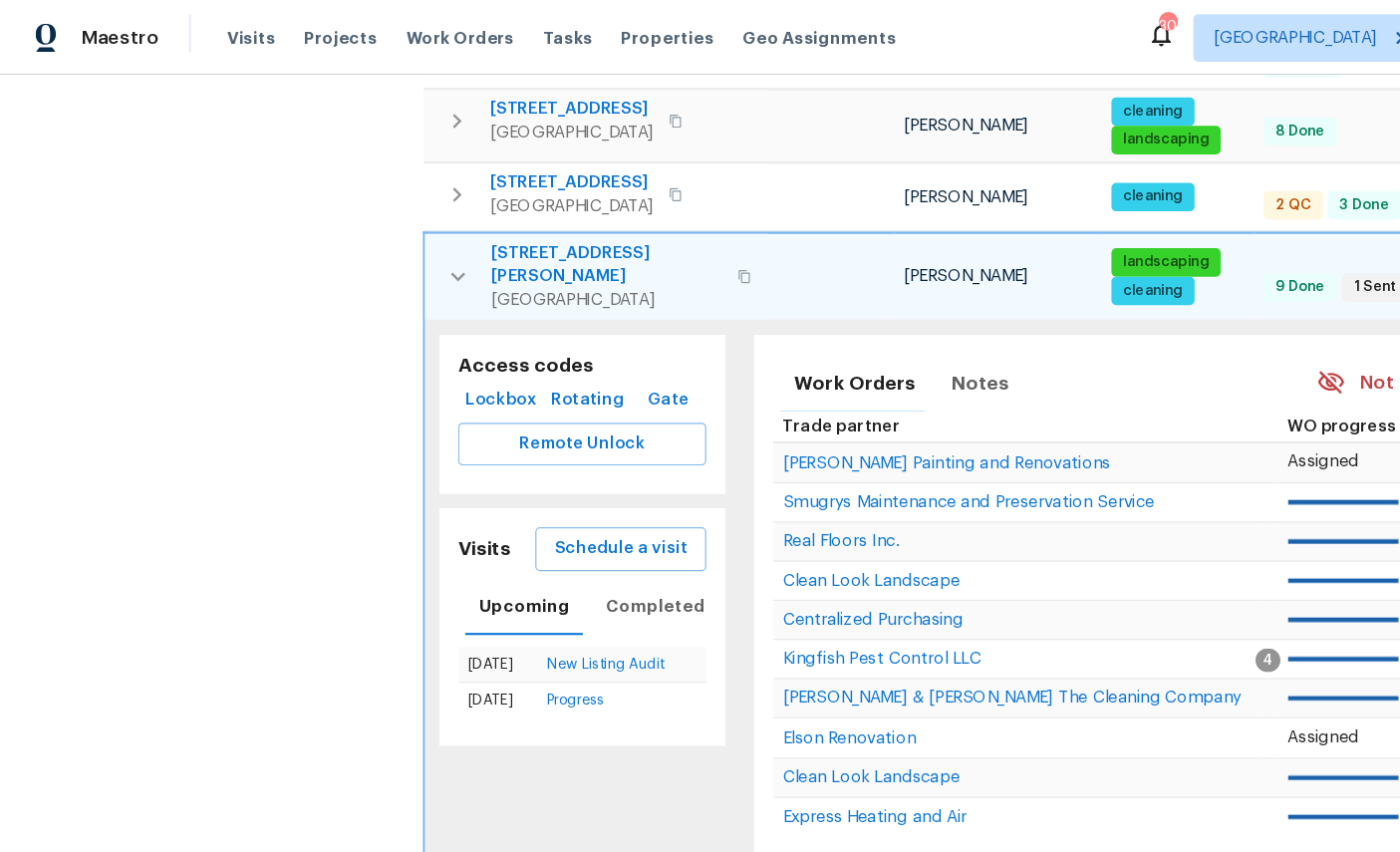 click on "Lockbox" at bounding box center [420, 336] 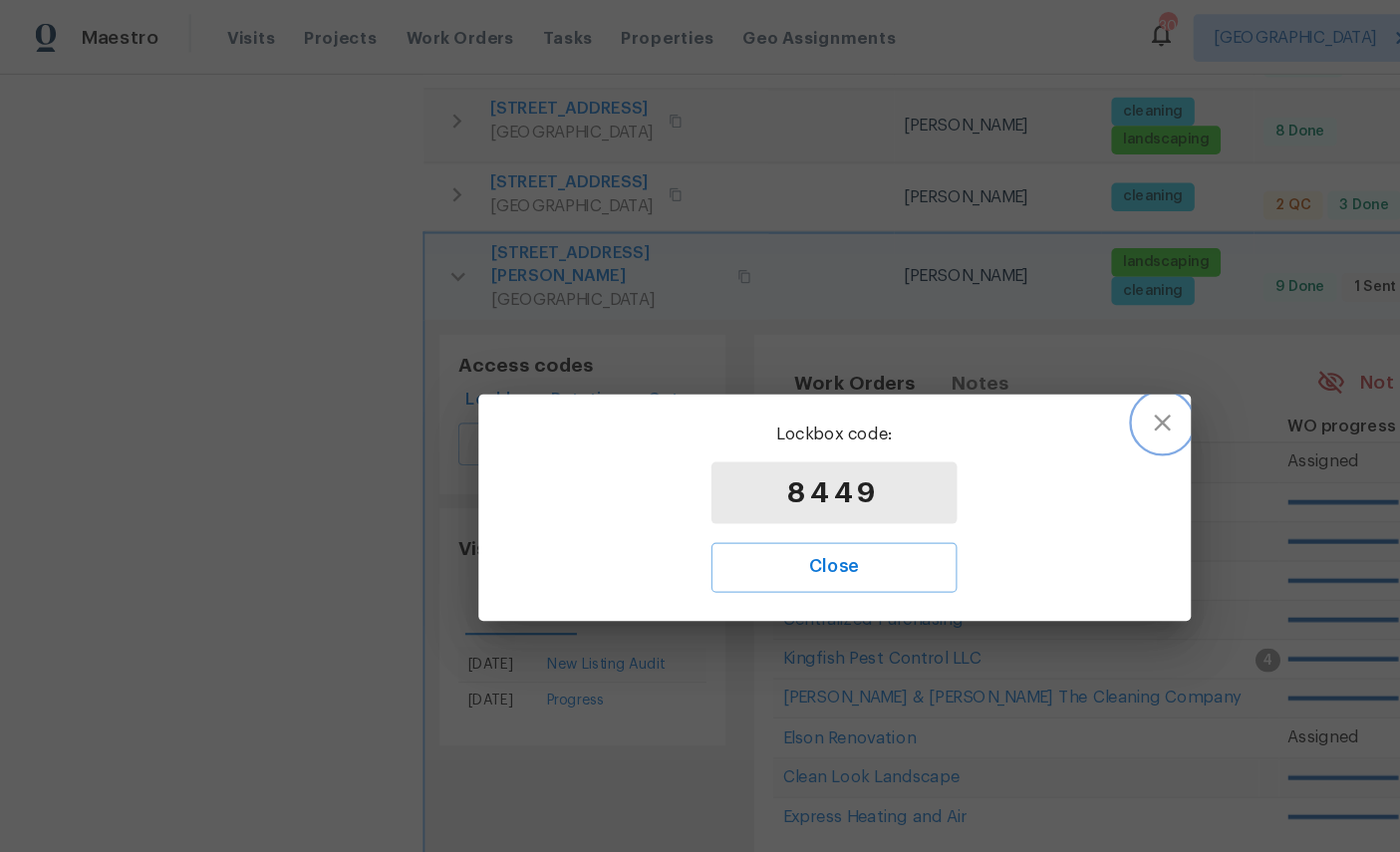 click 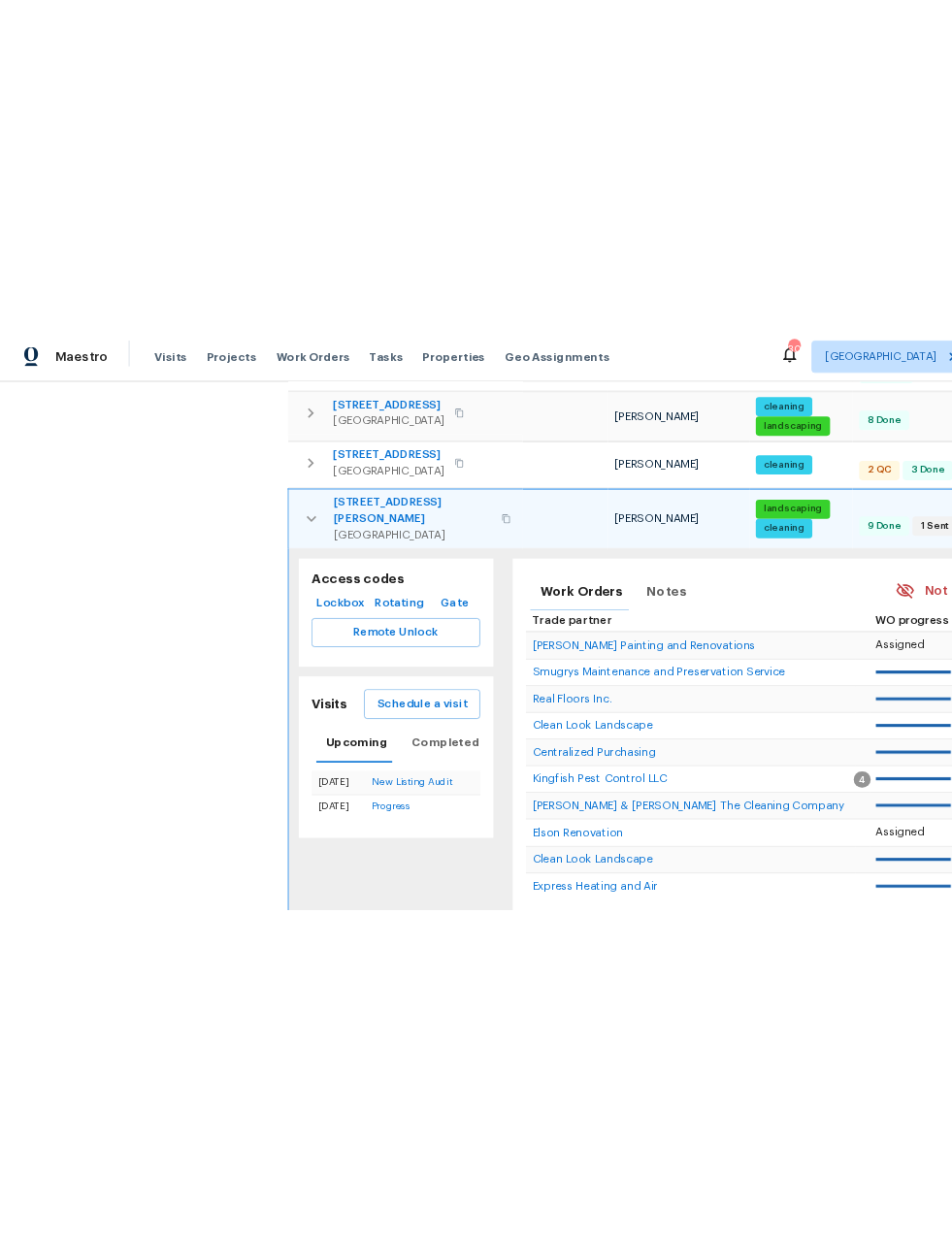 scroll, scrollTop: 0, scrollLeft: 0, axis: both 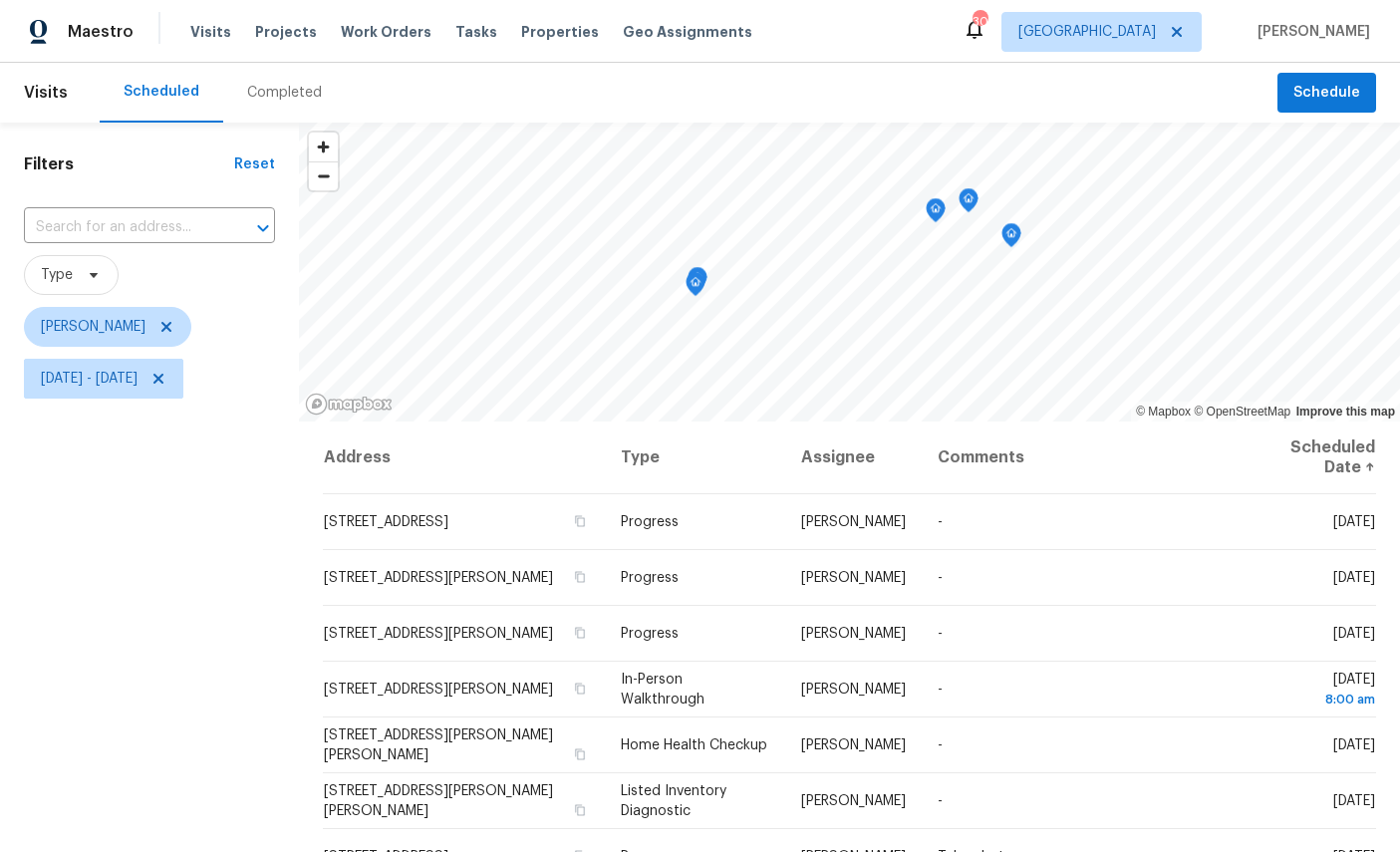 click 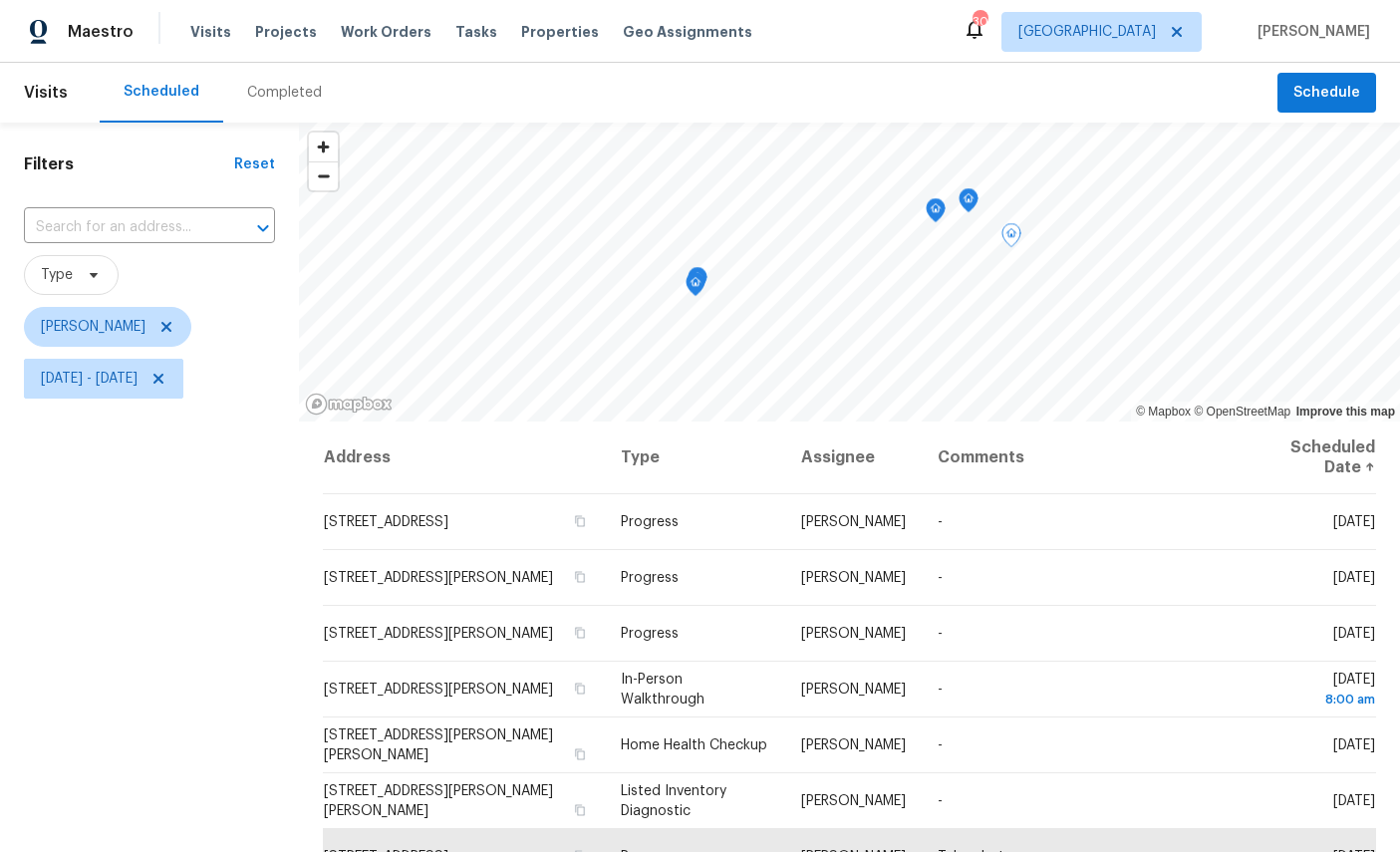 scroll, scrollTop: 0, scrollLeft: 0, axis: both 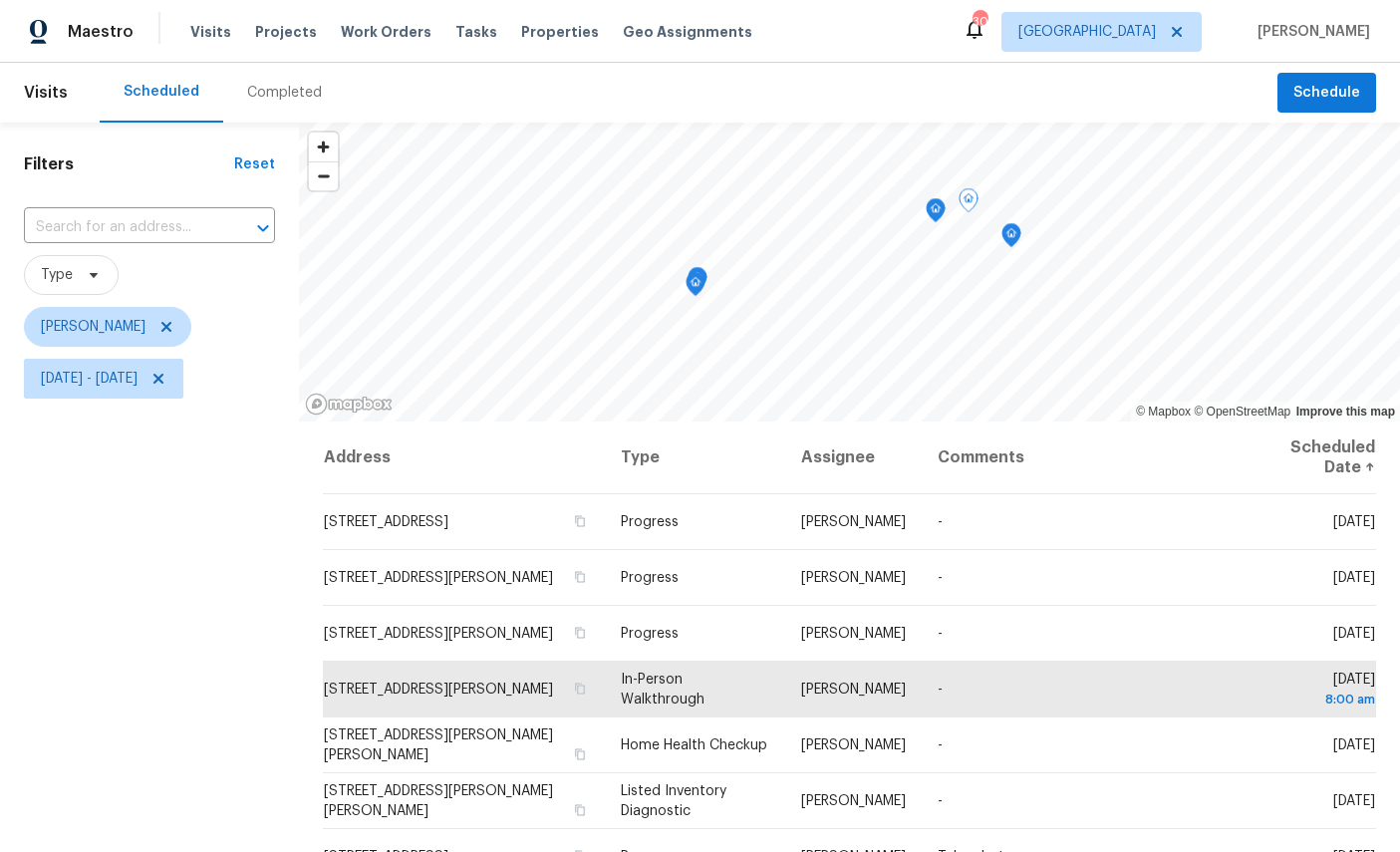 click 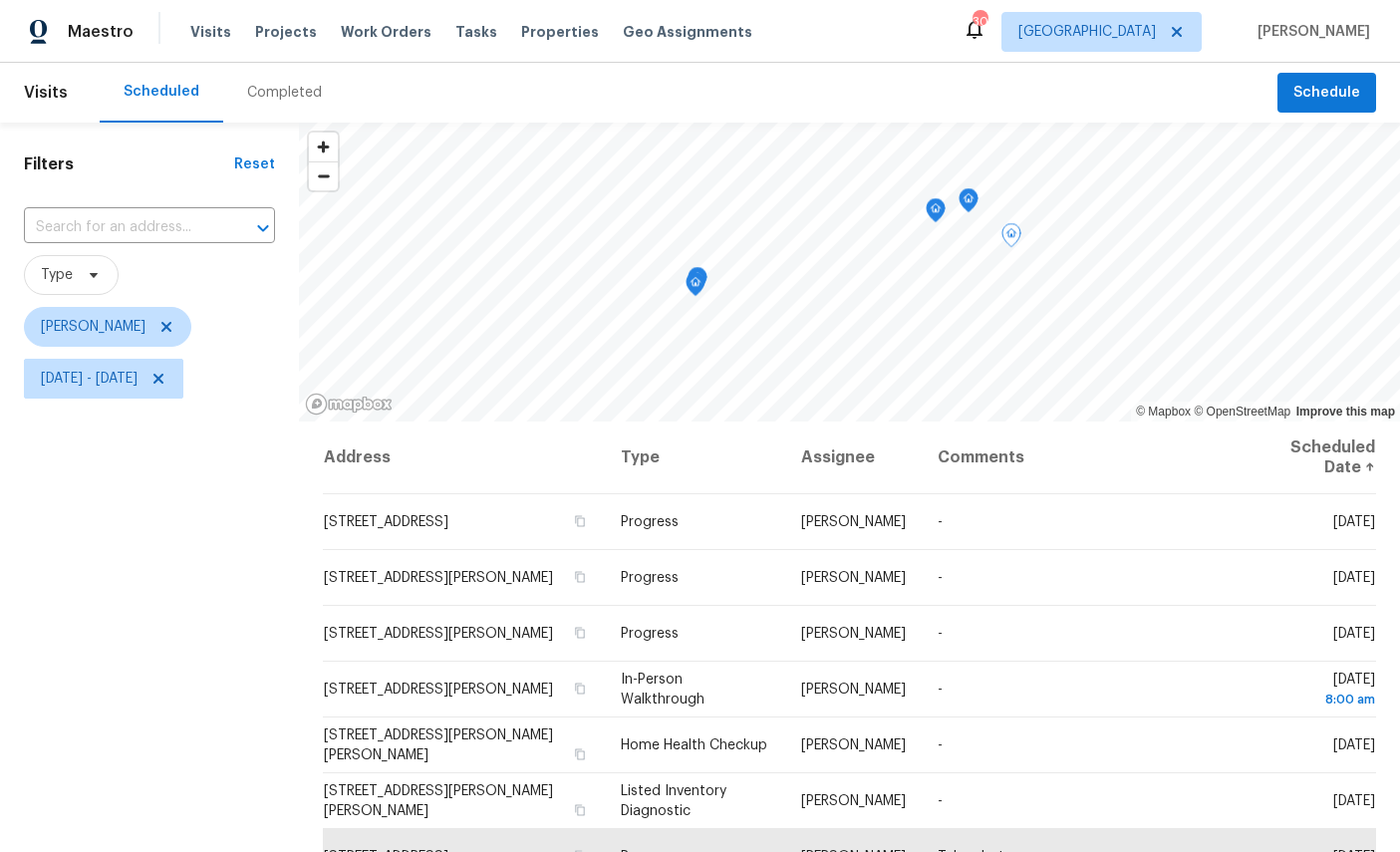 click 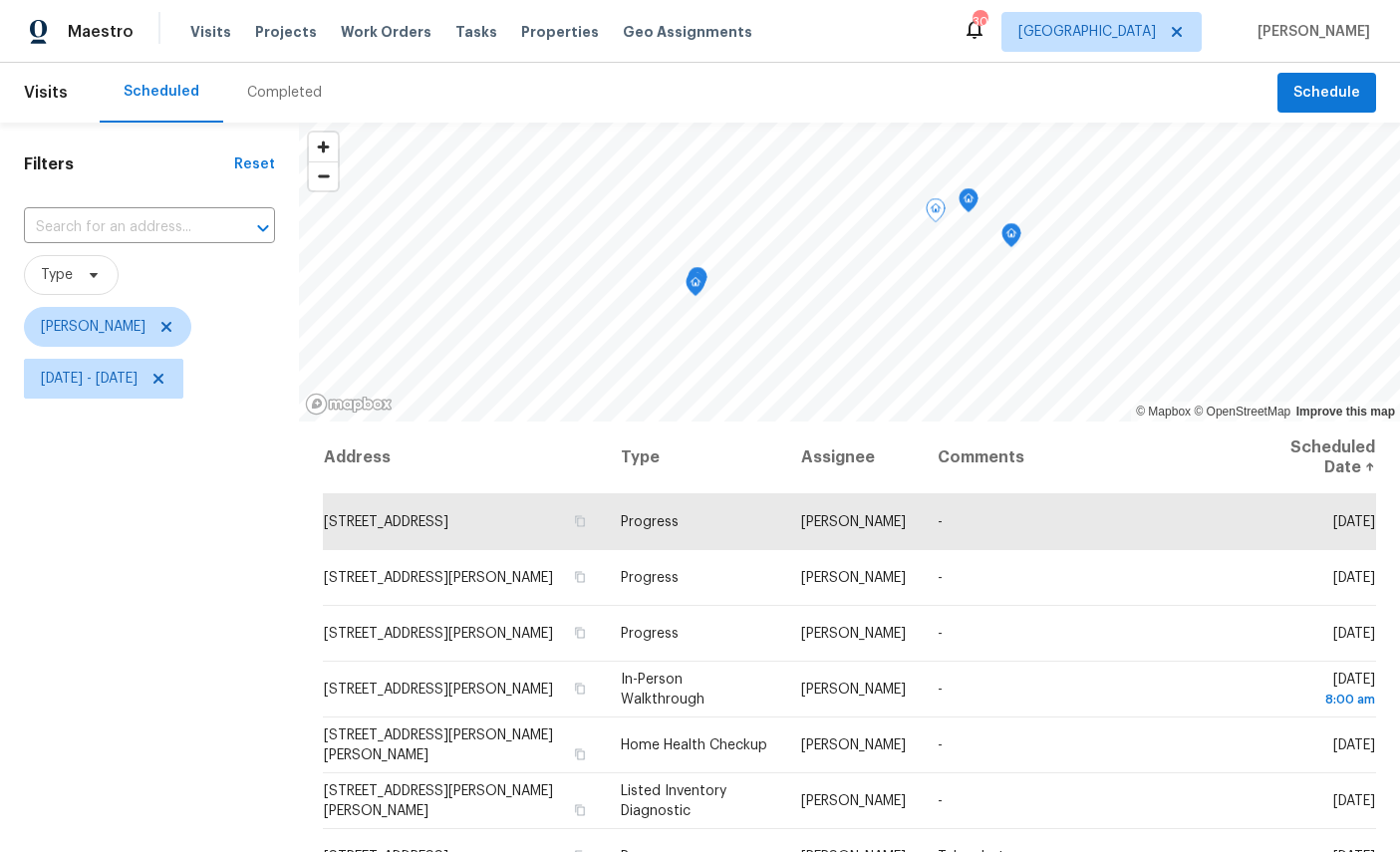 click 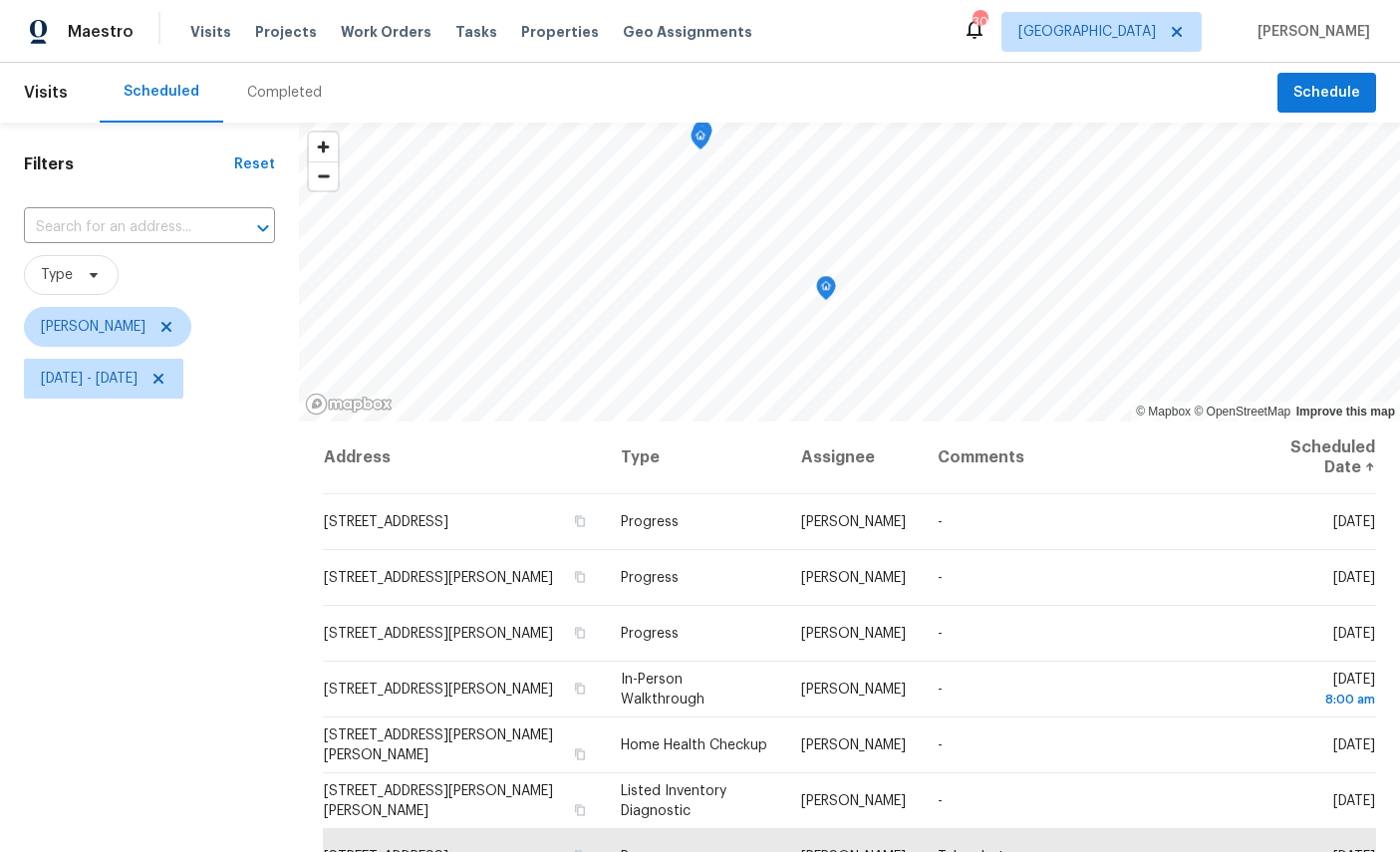 click 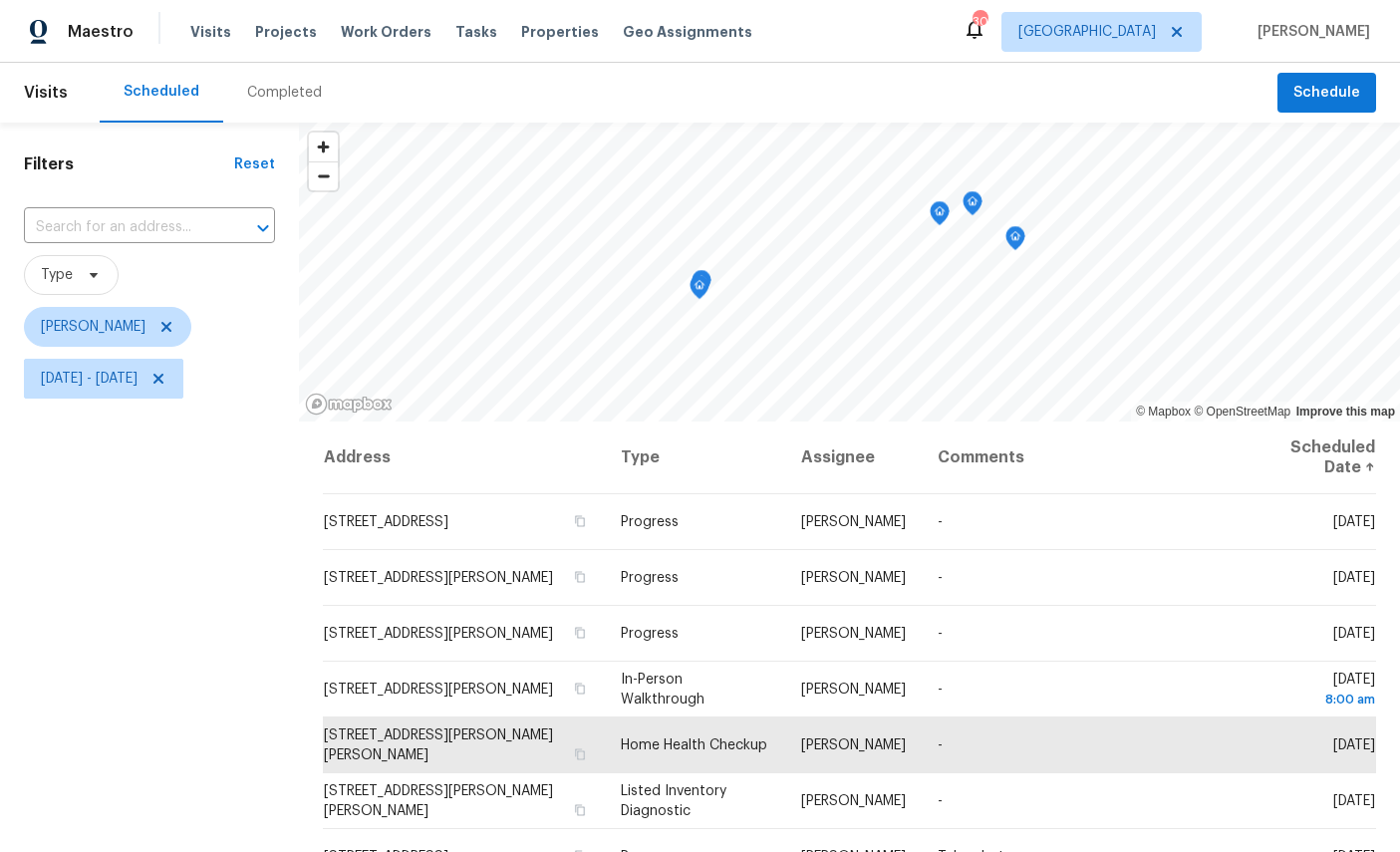 click 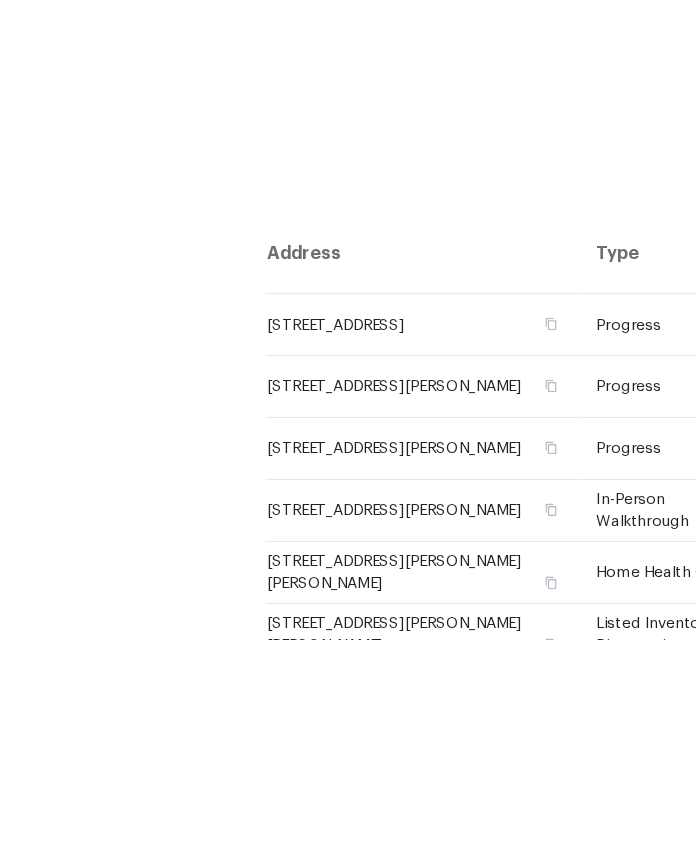 scroll, scrollTop: 113, scrollLeft: 0, axis: vertical 